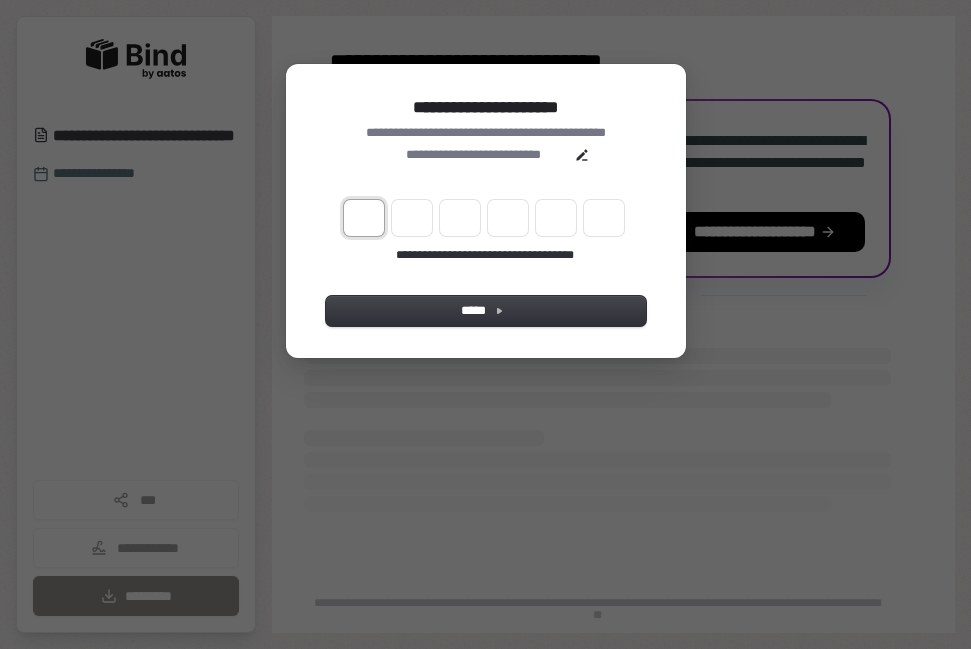 scroll, scrollTop: 0, scrollLeft: 0, axis: both 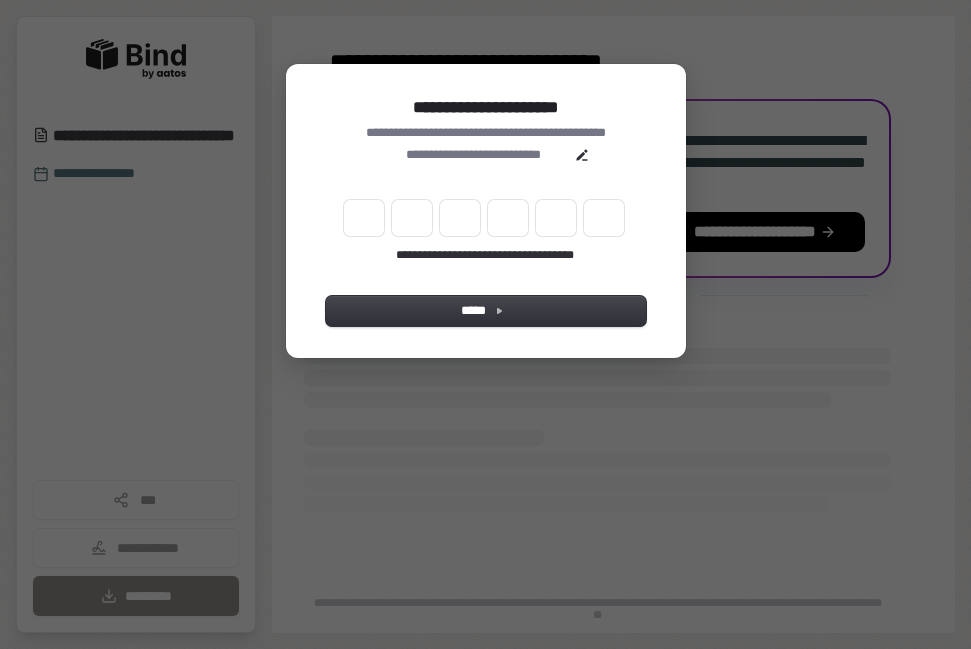 click on "**********" at bounding box center (486, 324) 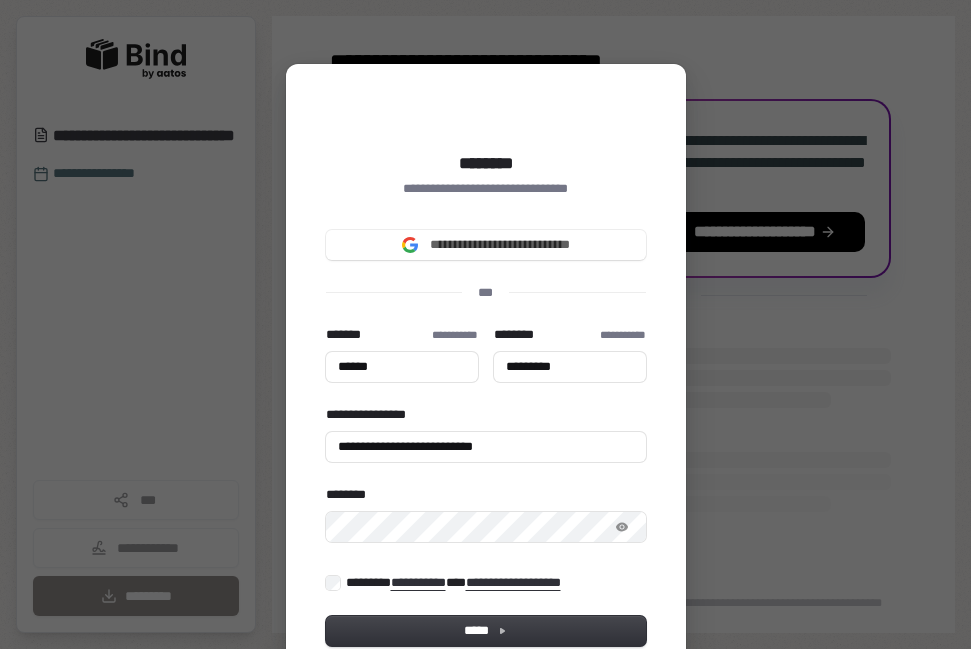 type on "******" 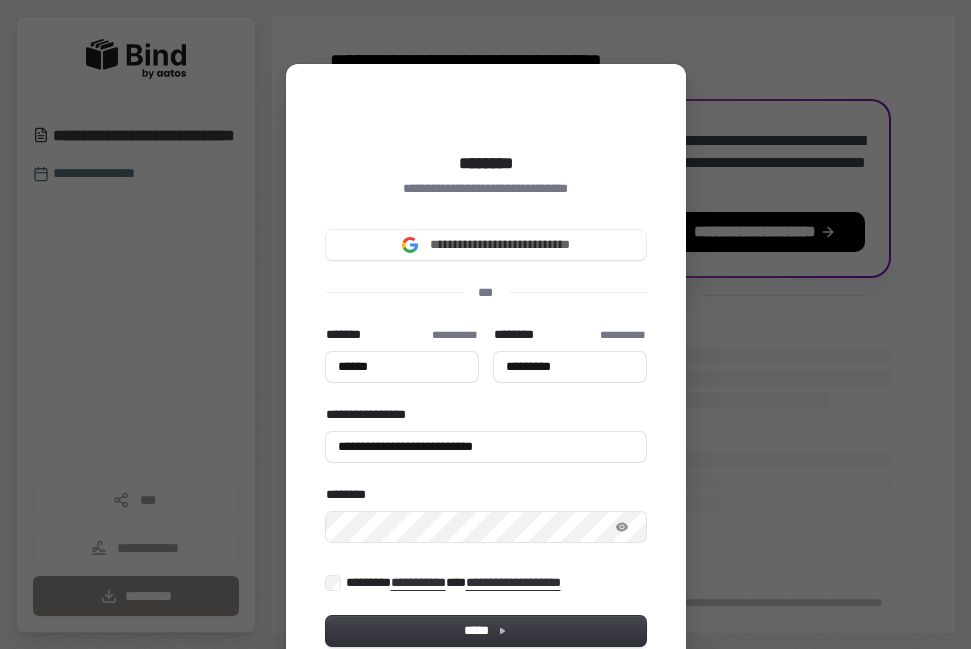 type on "*********" 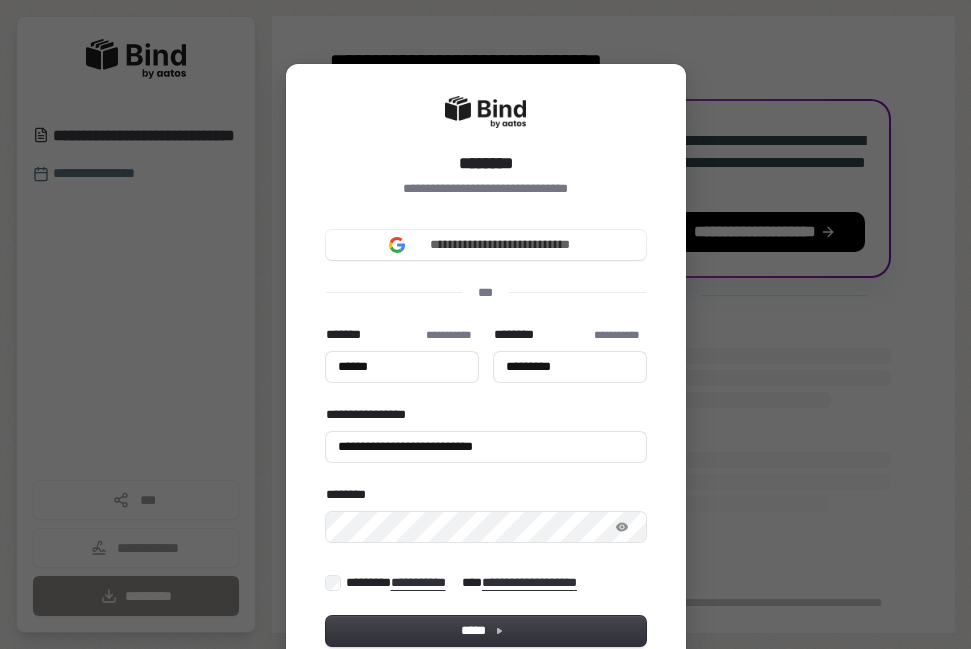 type on "******" 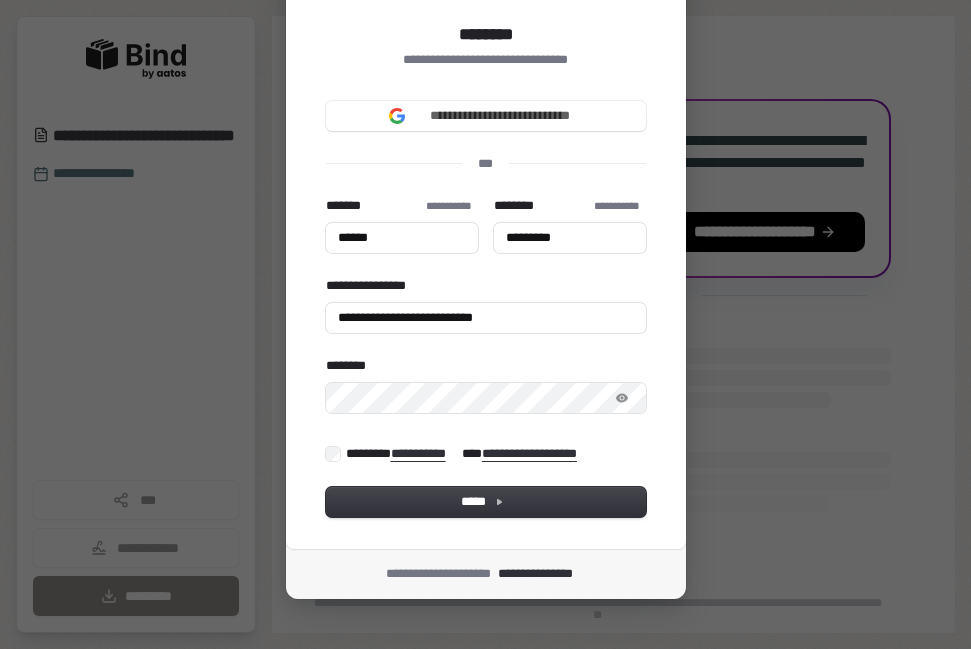 scroll, scrollTop: 143, scrollLeft: 0, axis: vertical 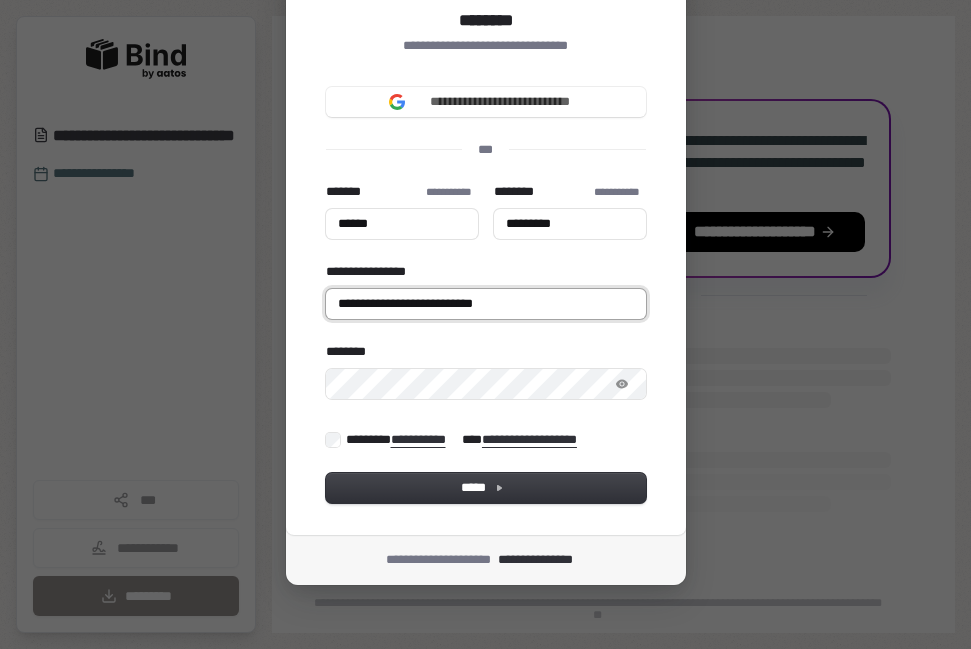 click on "**********" at bounding box center (486, 304) 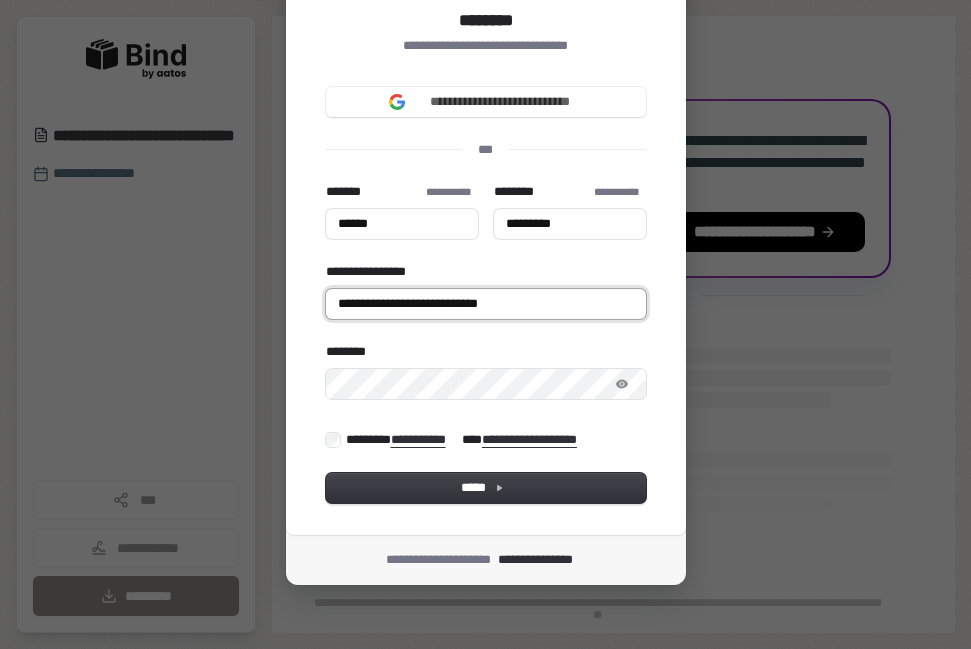 type on "******" 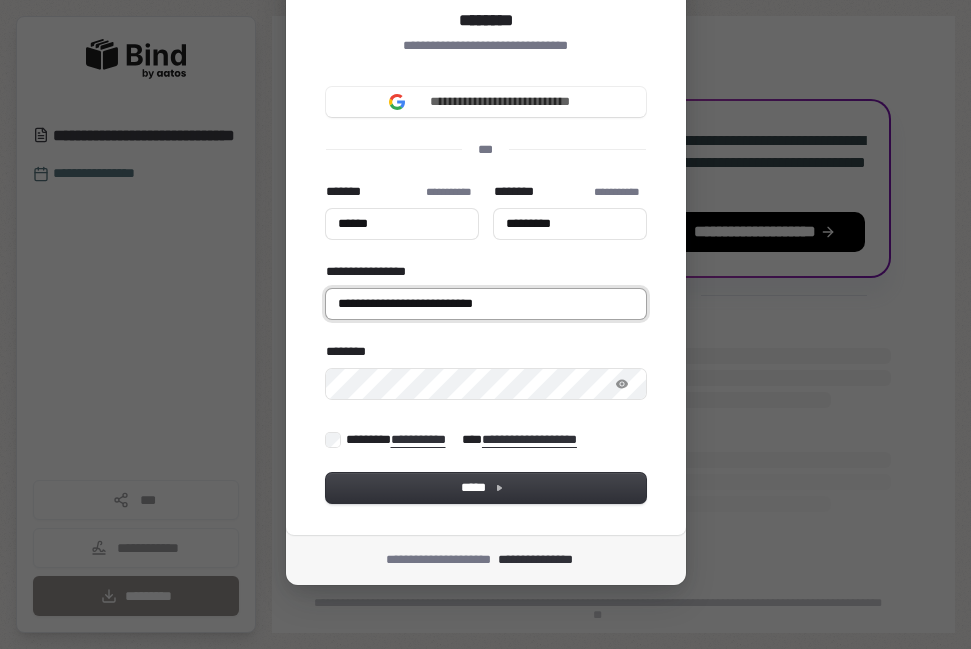 type on "******" 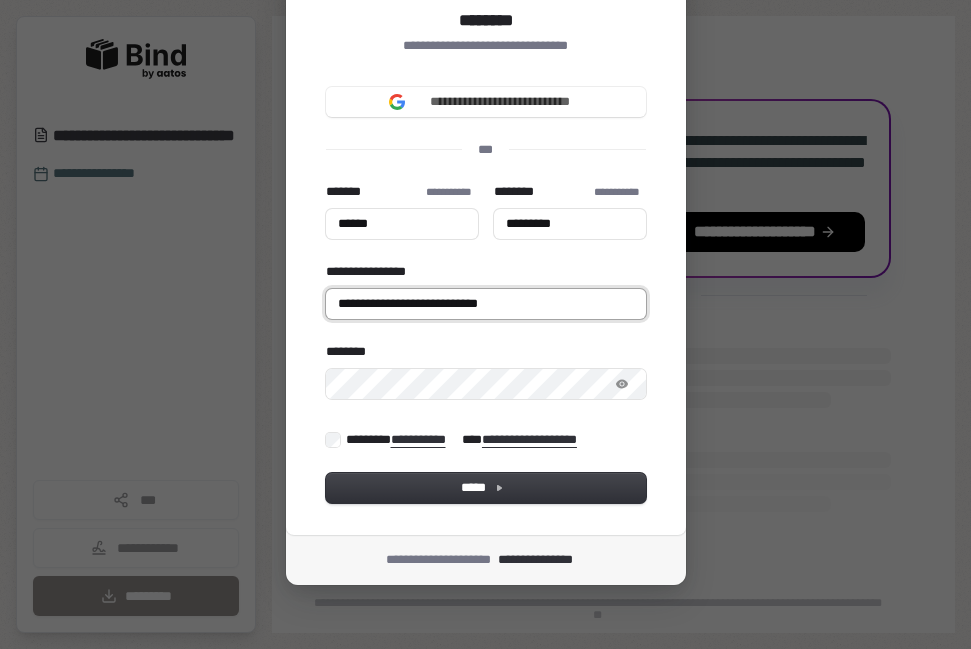 type on "******" 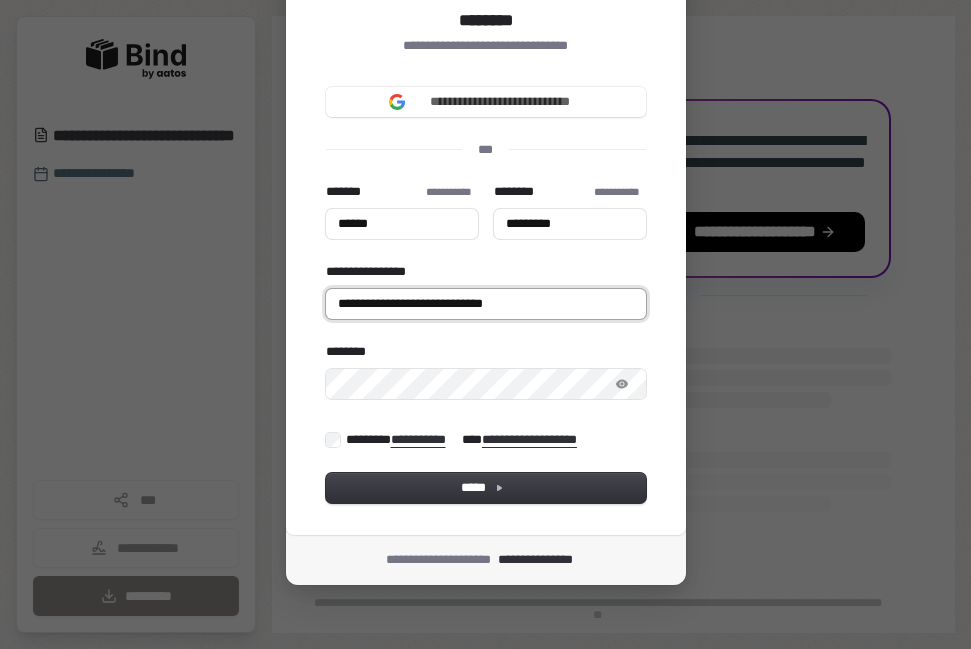 type on "**********" 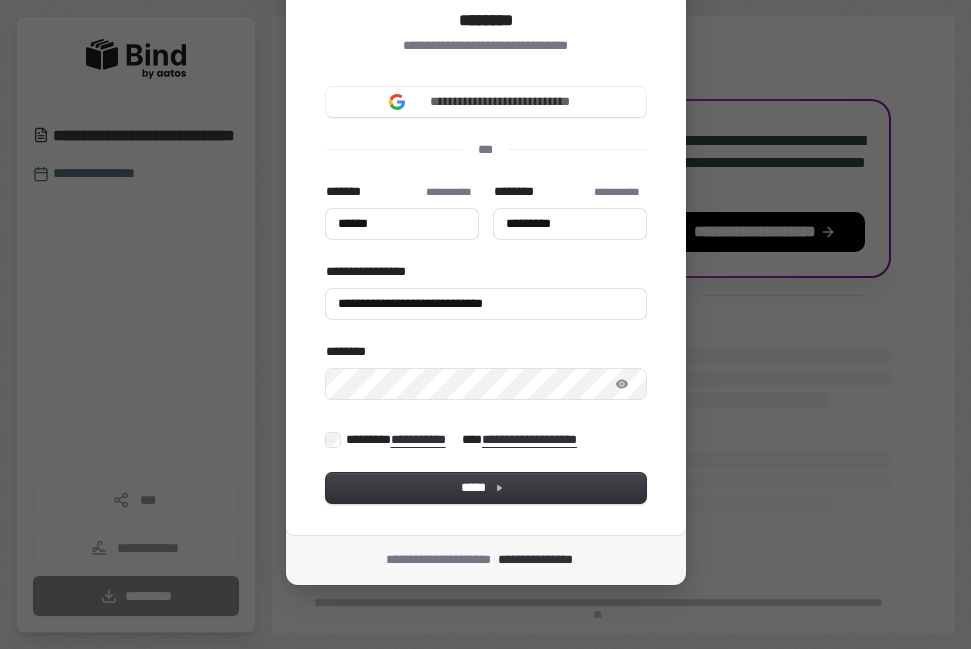 type on "******" 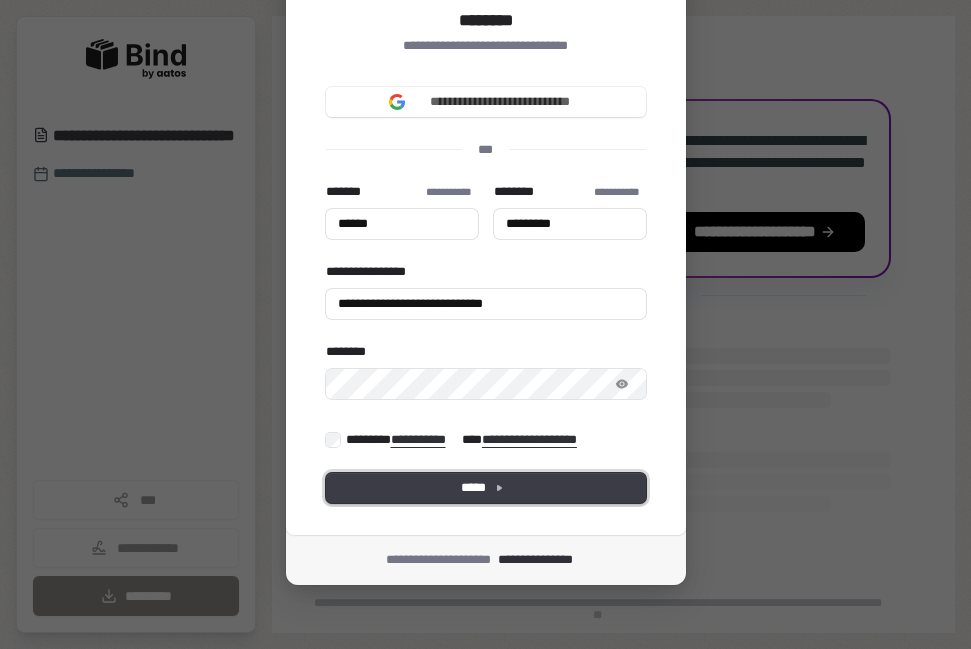 type on "******" 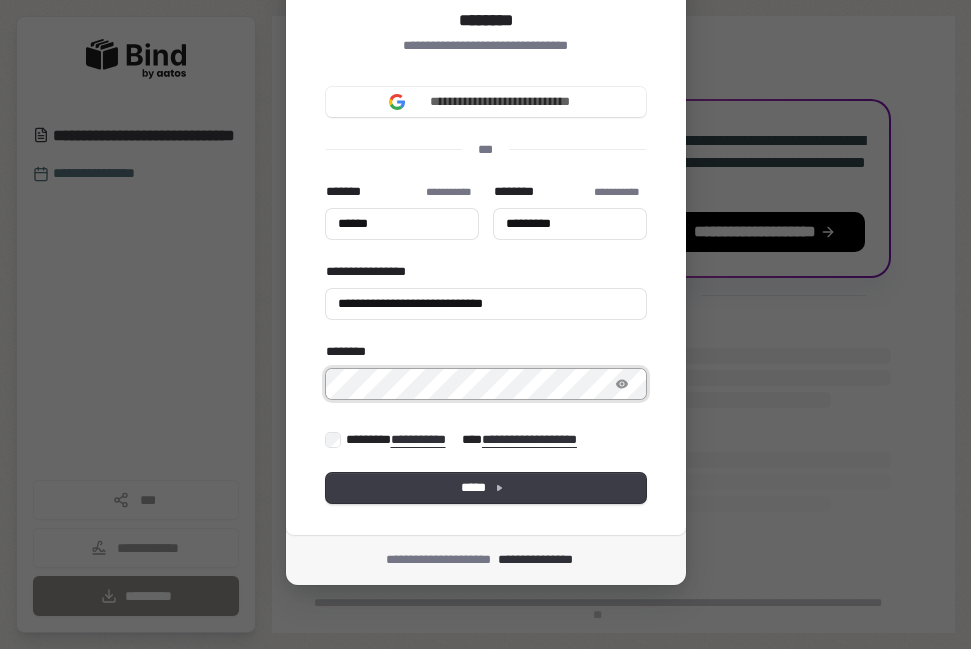 type on "******" 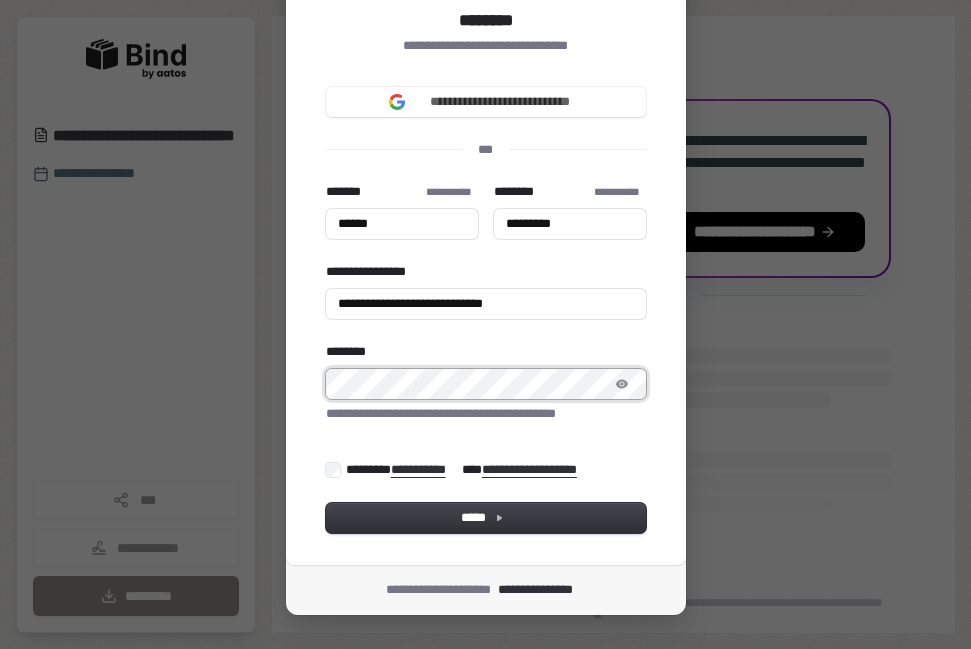 type on "******" 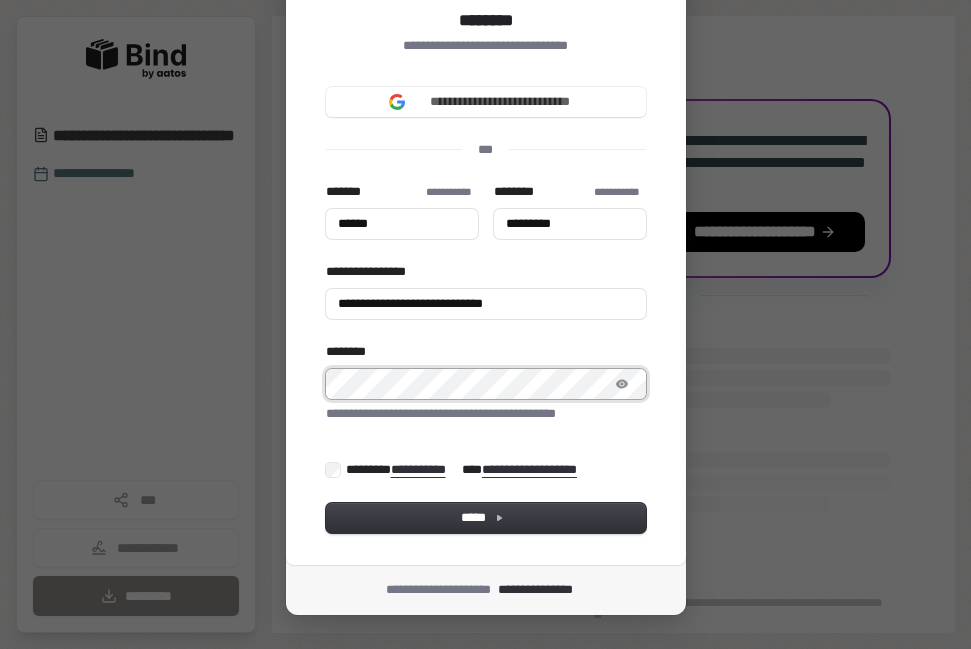 type on "******" 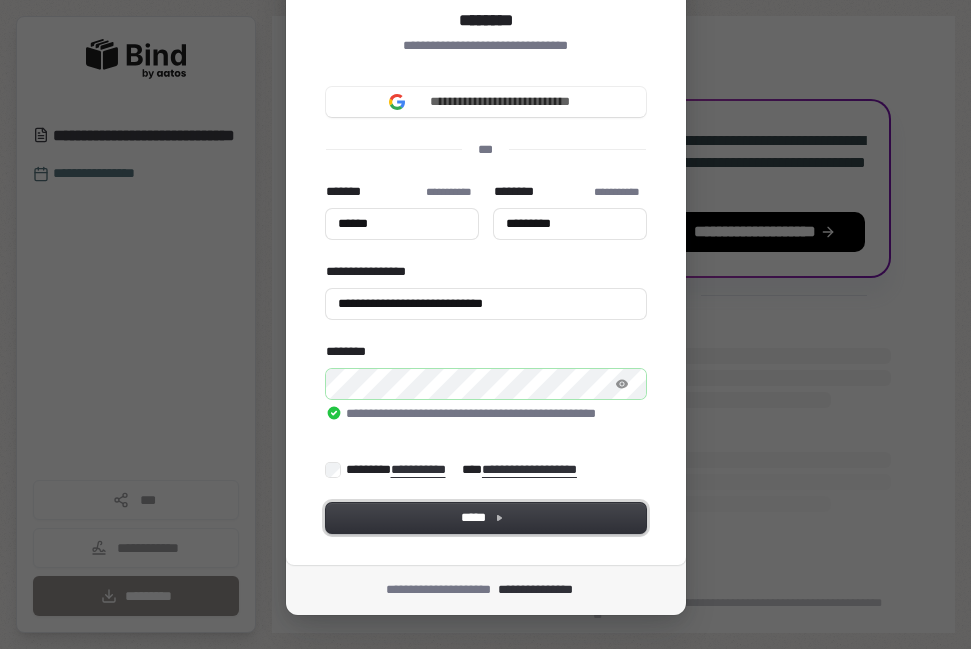 type on "******" 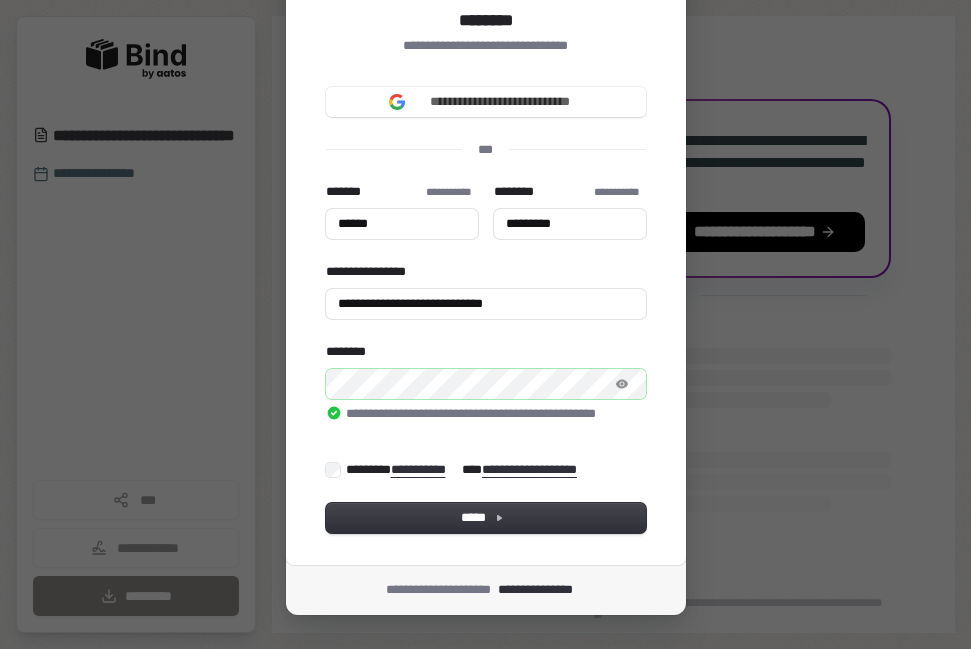 type on "******" 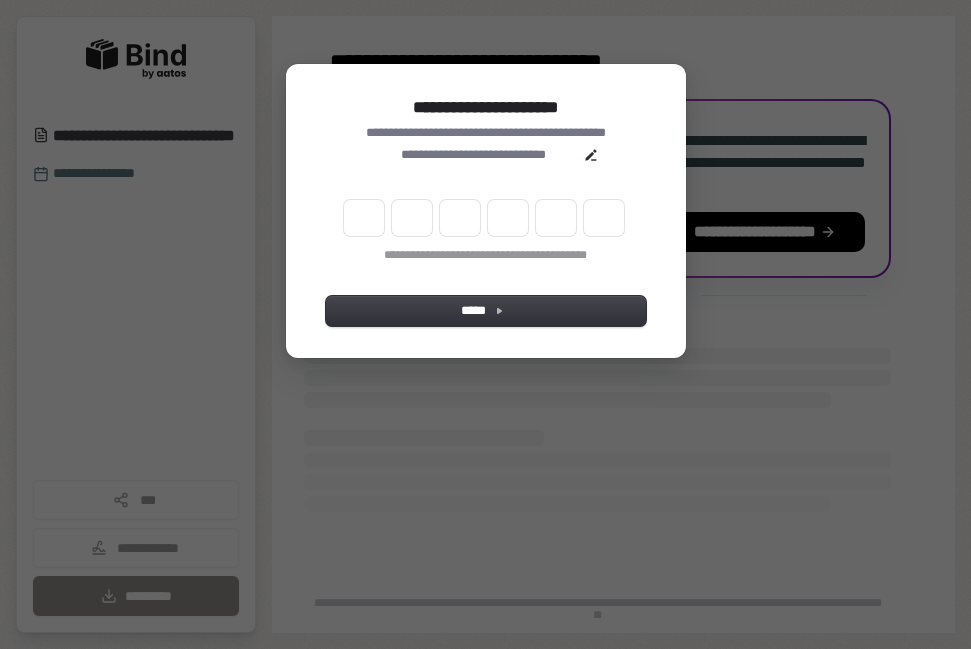 scroll, scrollTop: 0, scrollLeft: 0, axis: both 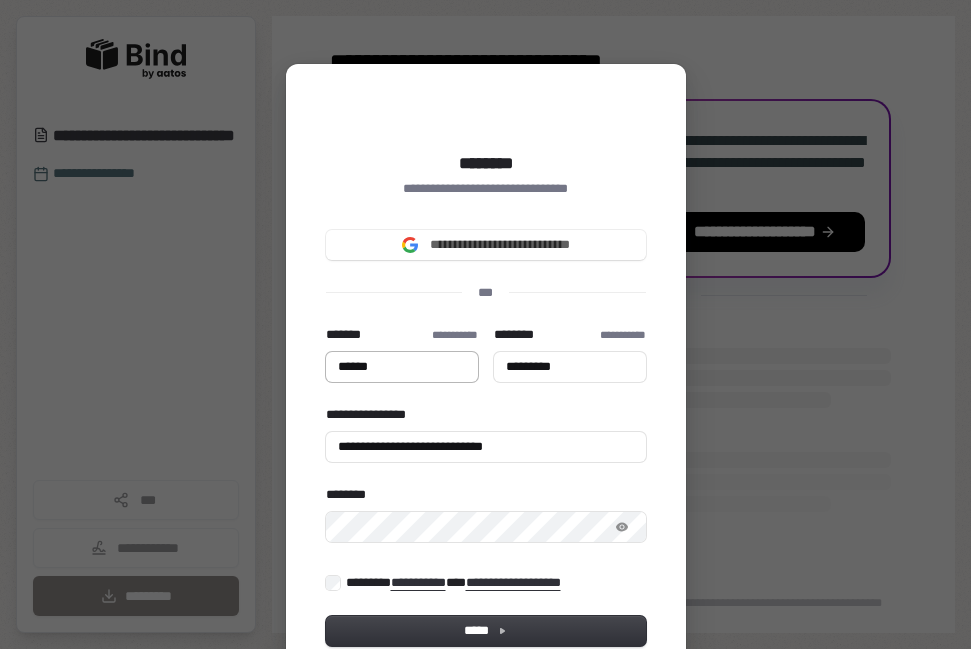 type on "******" 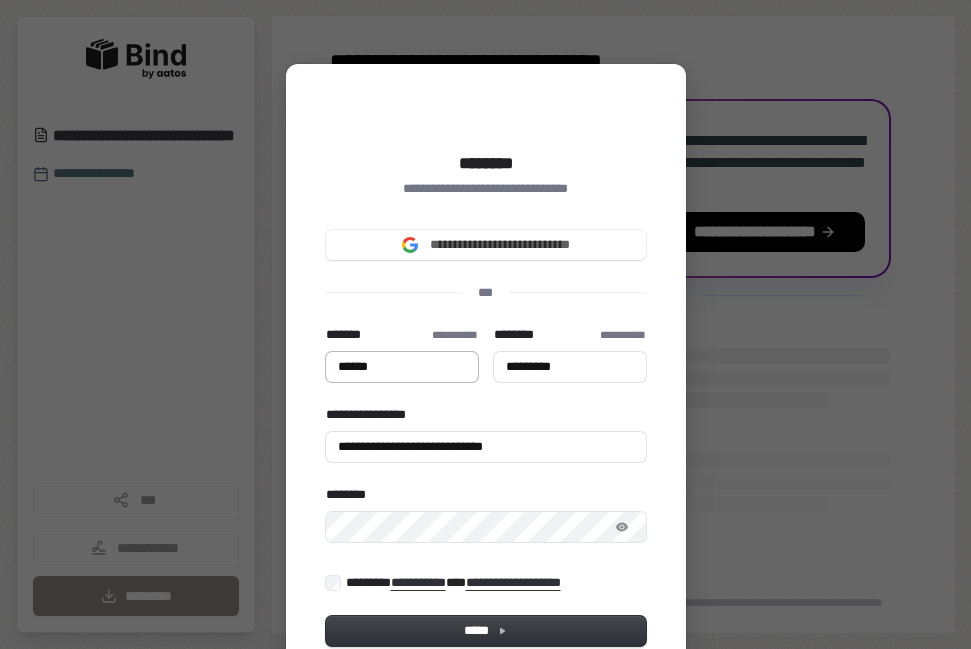 type on "*********" 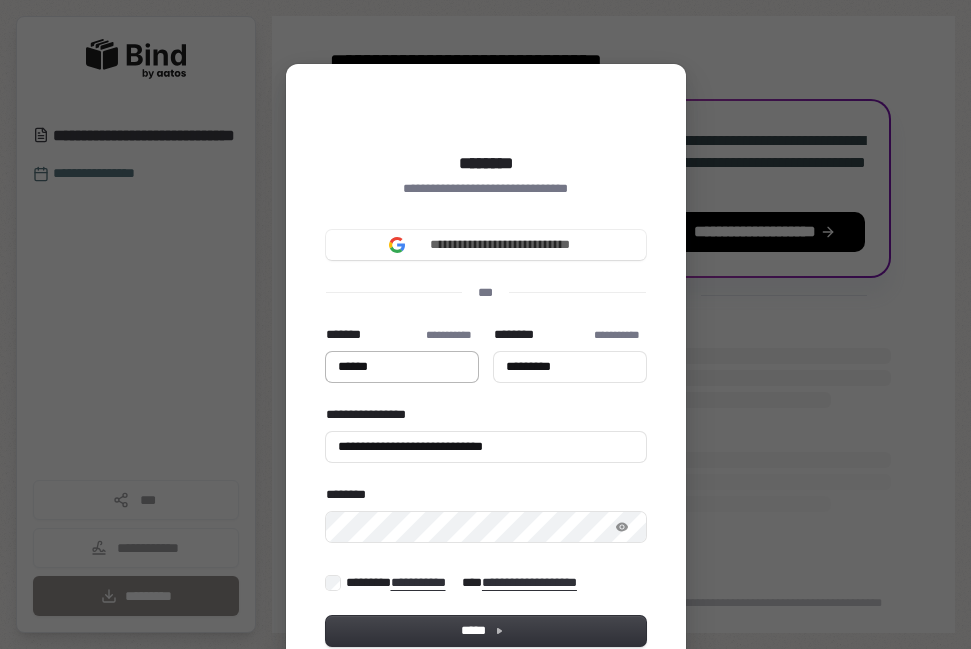 type on "******" 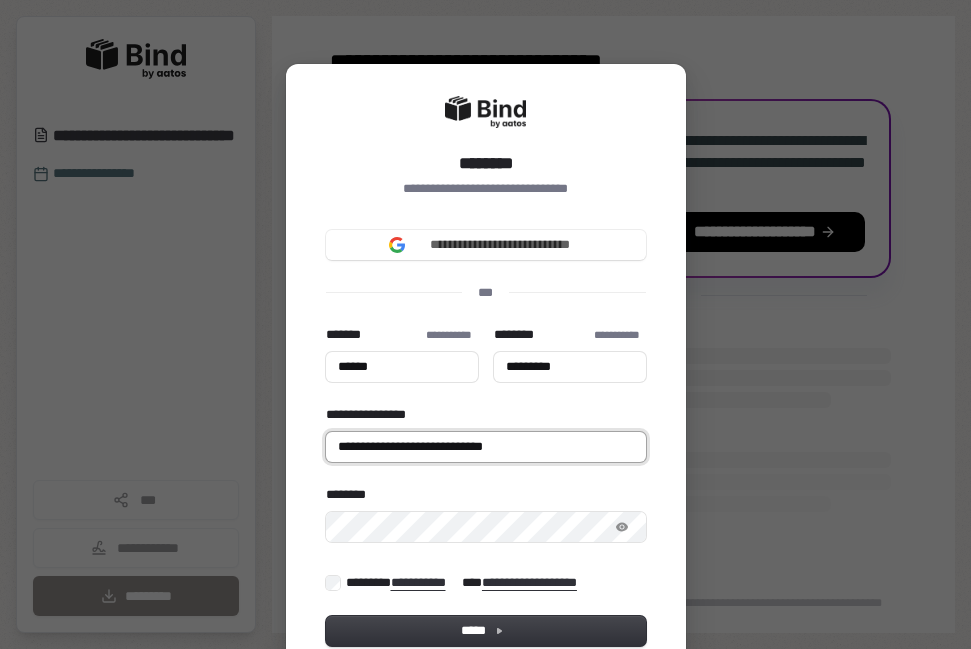 type on "******" 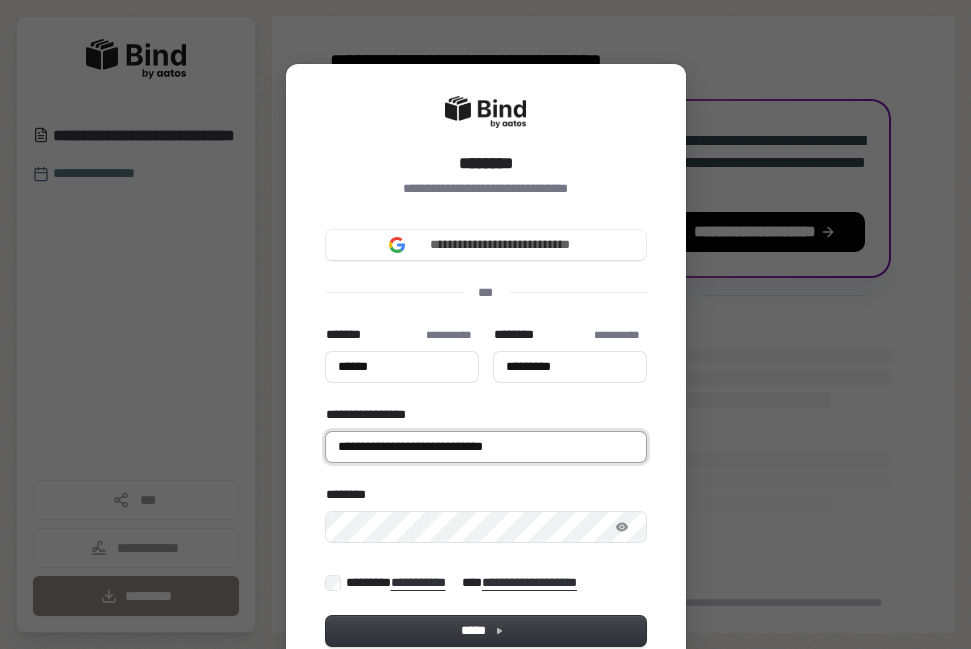 type on "******" 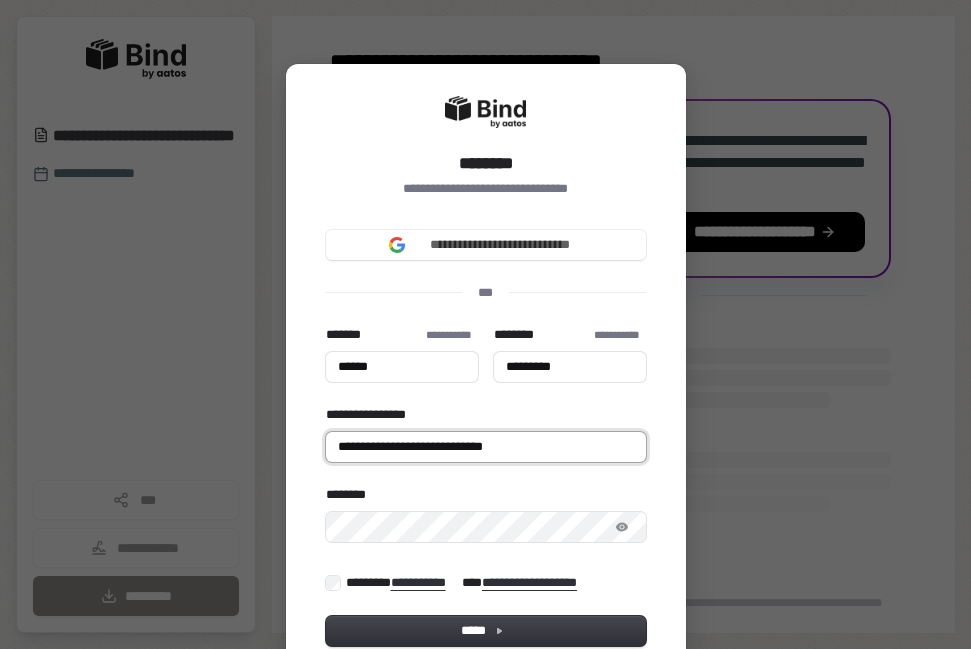 type on "*********" 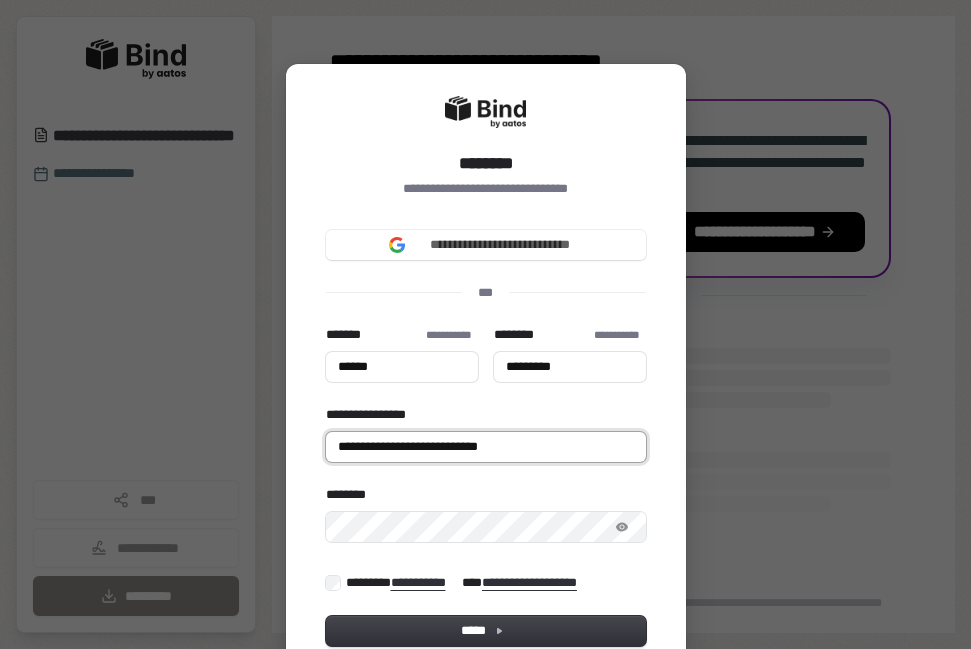 type on "**********" 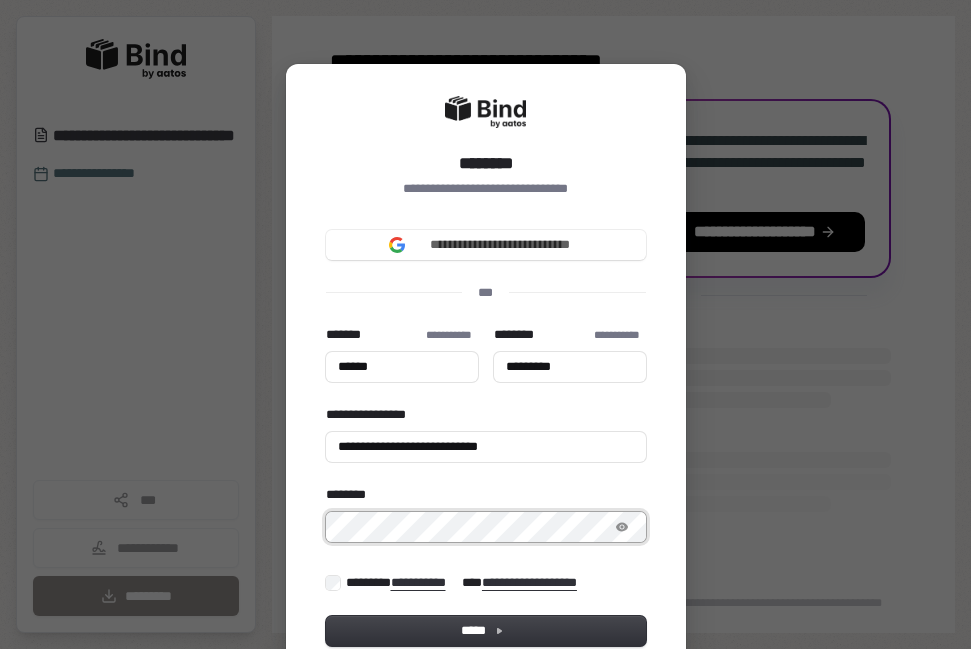 type on "******" 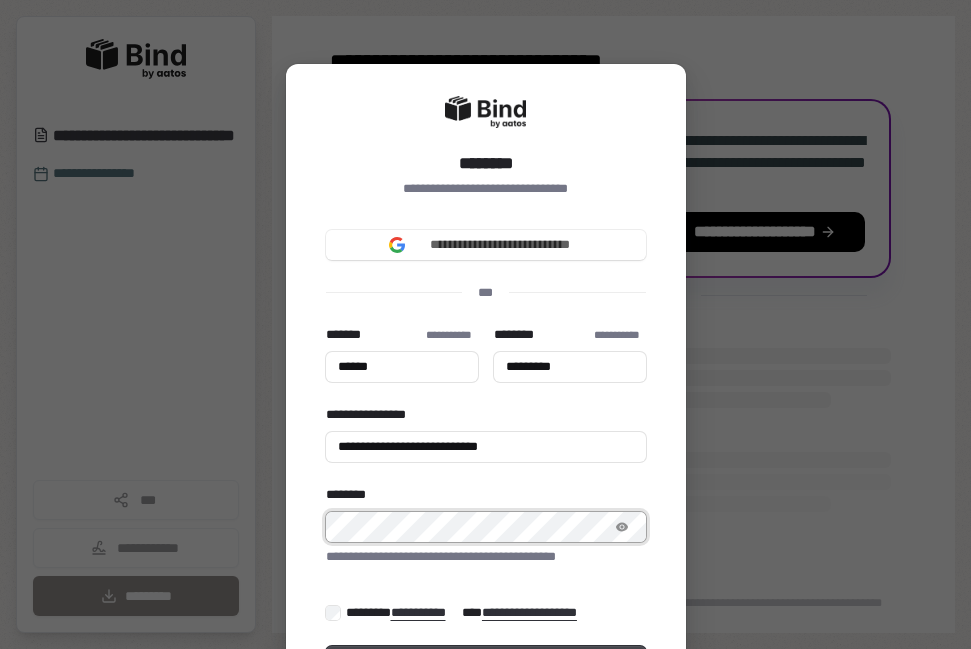 type on "******" 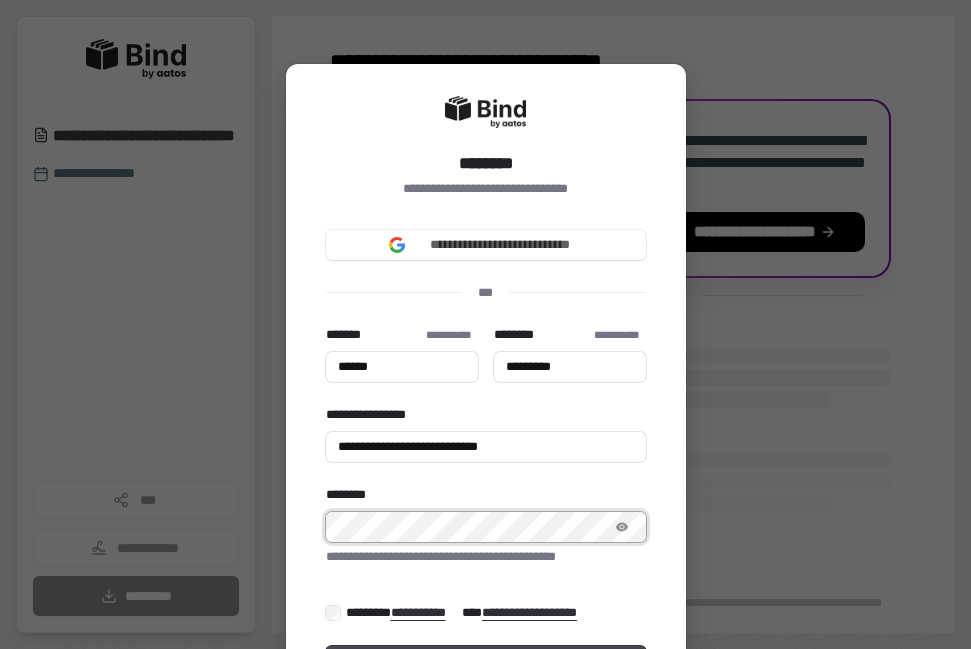 type on "*********" 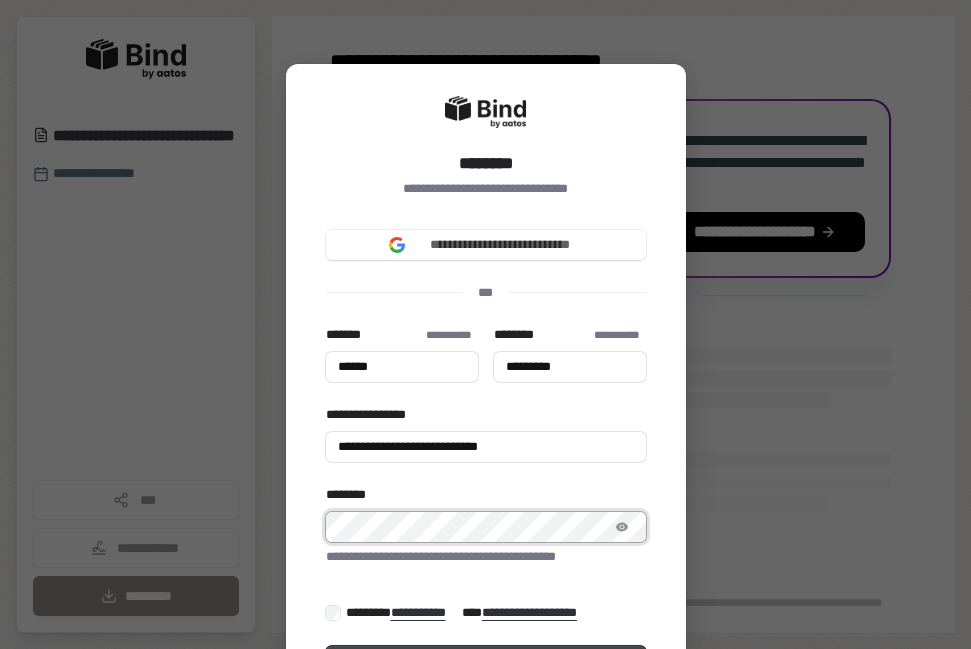 type on "******" 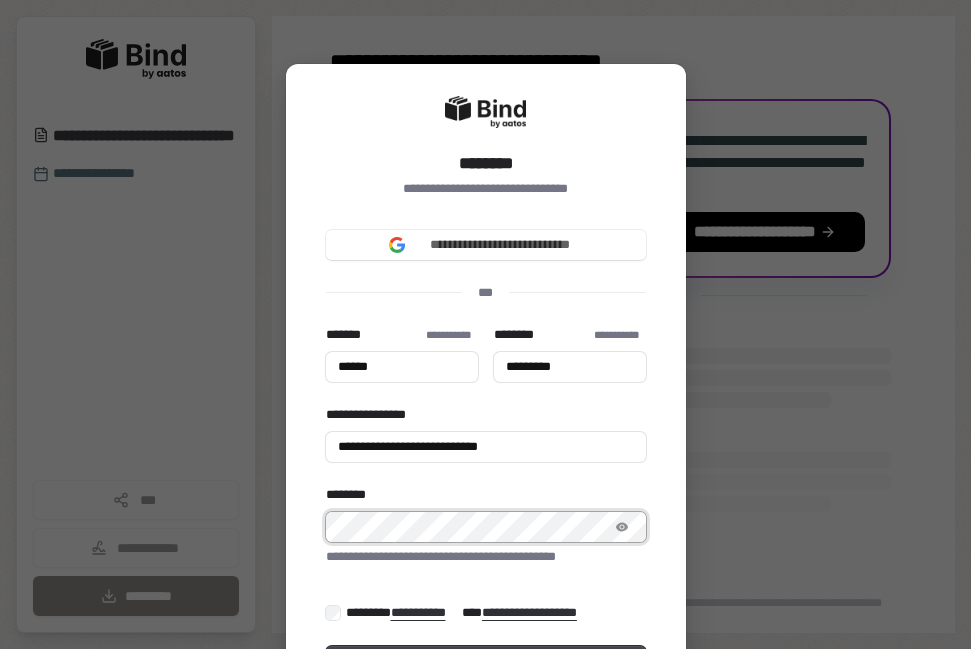type on "*********" 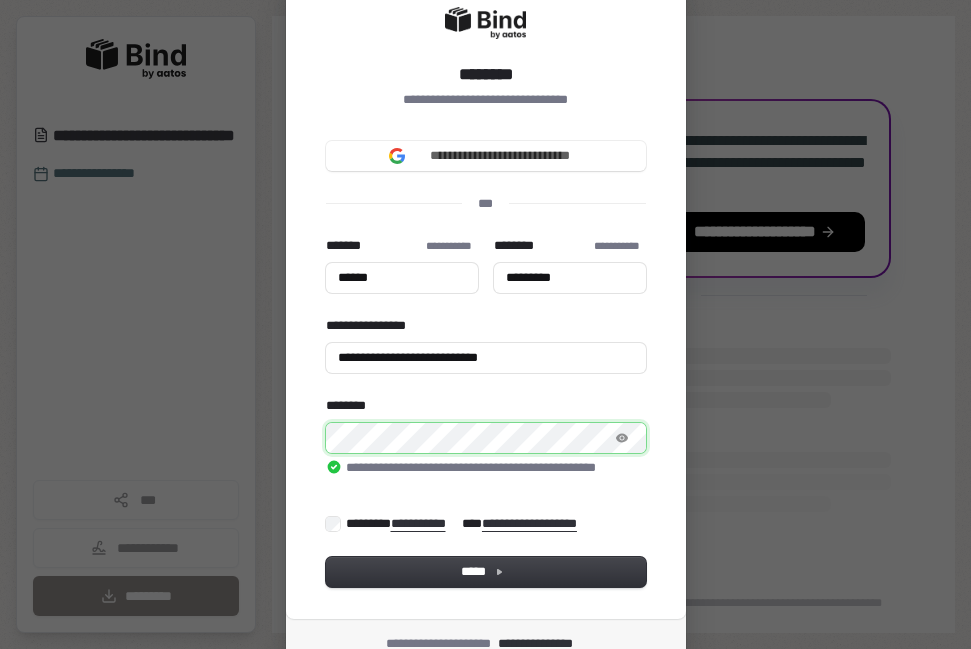 scroll, scrollTop: 173, scrollLeft: 0, axis: vertical 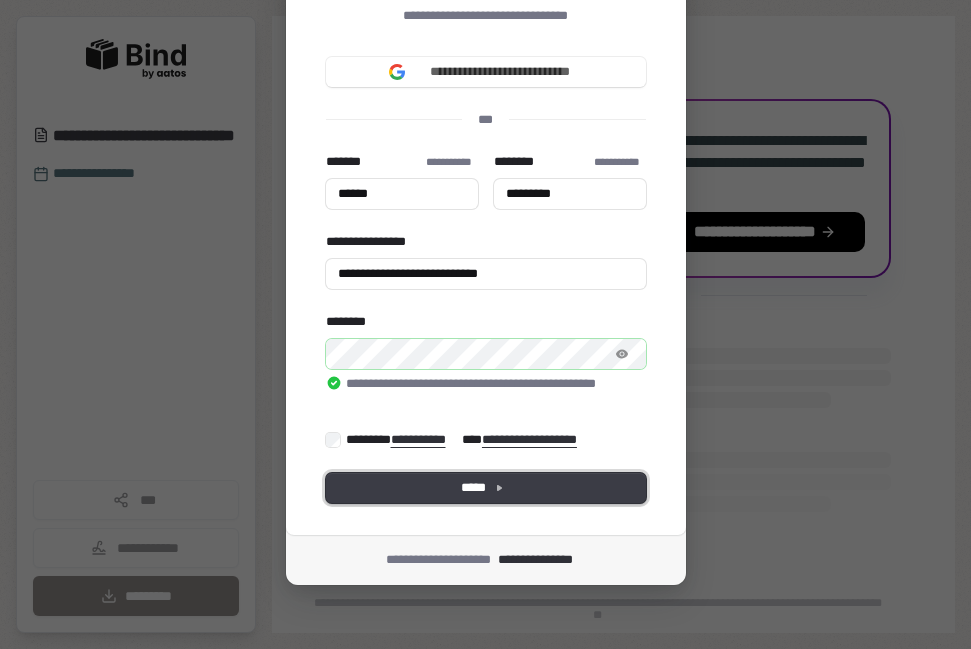type on "******" 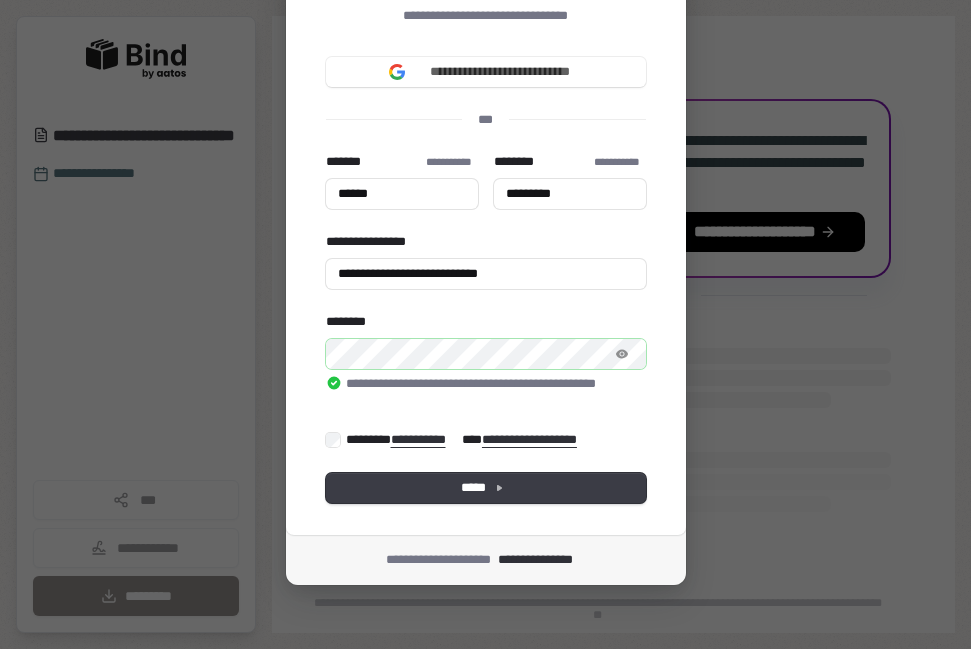 type on "******" 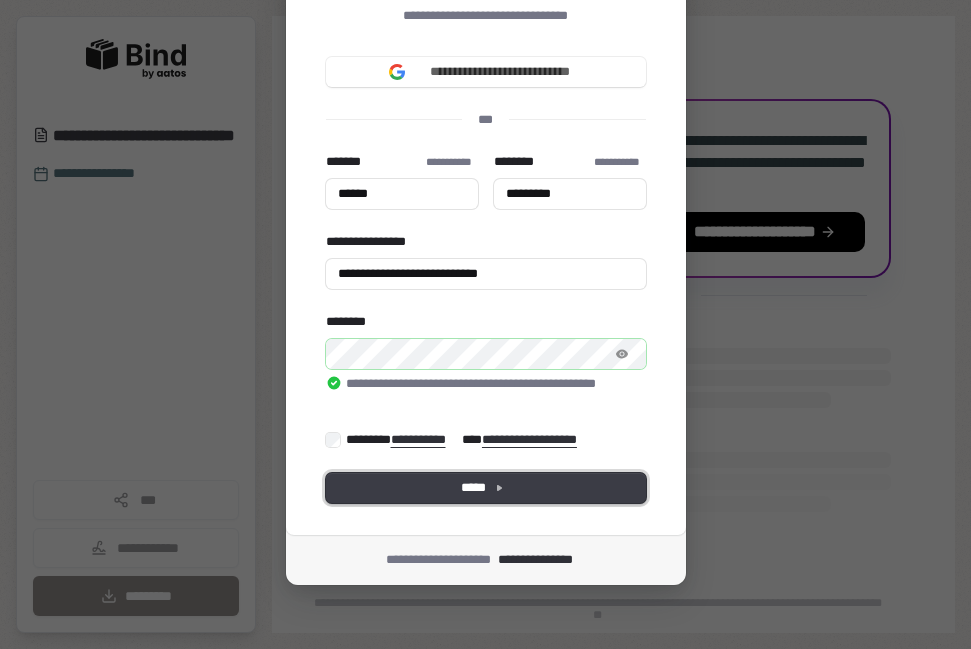 click on "*****" at bounding box center (486, 488) 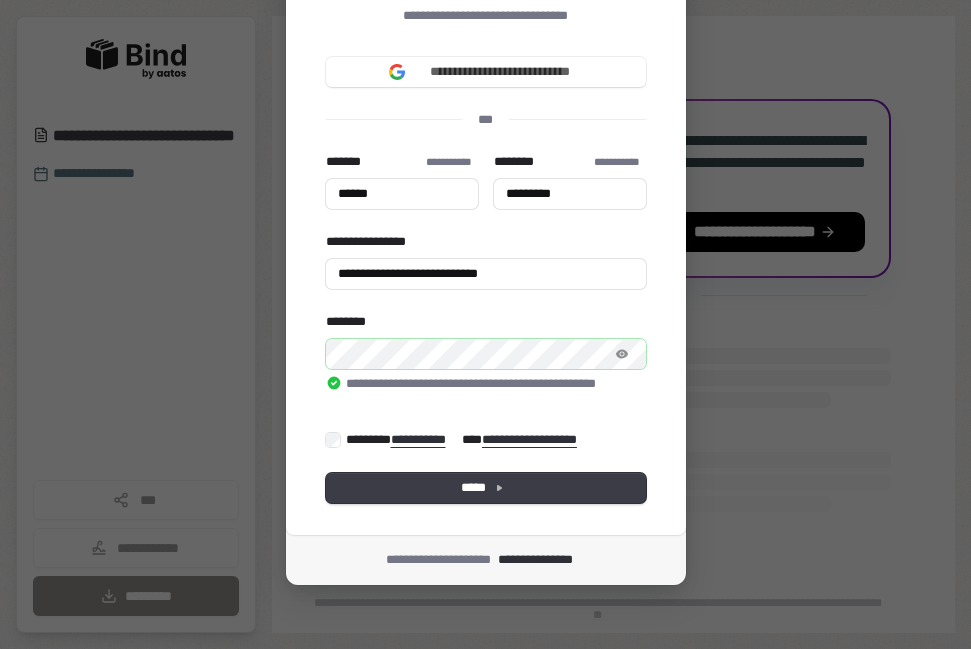 type on "******" 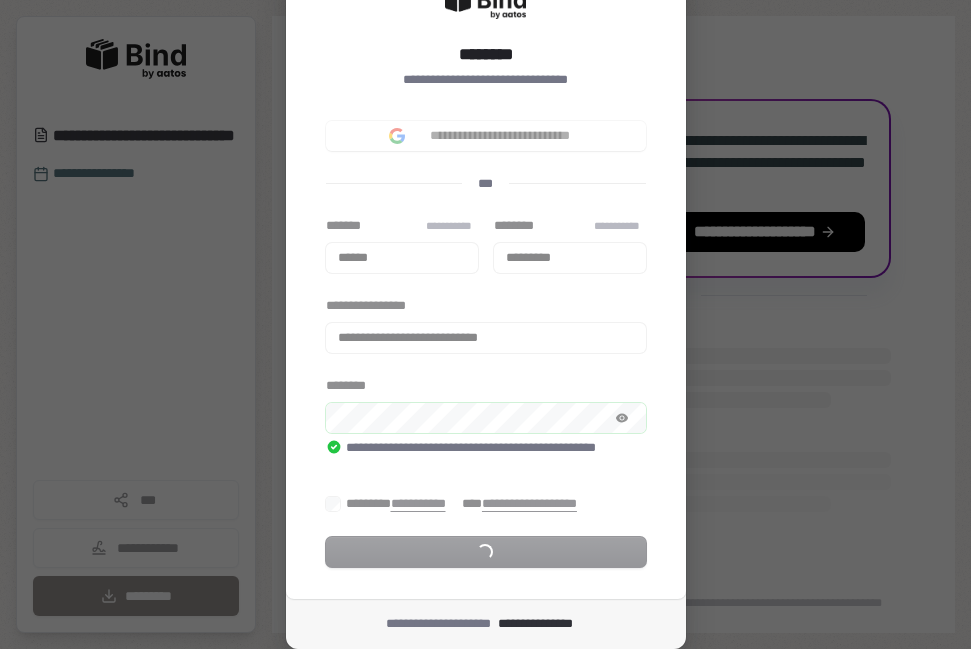 scroll, scrollTop: 173, scrollLeft: 0, axis: vertical 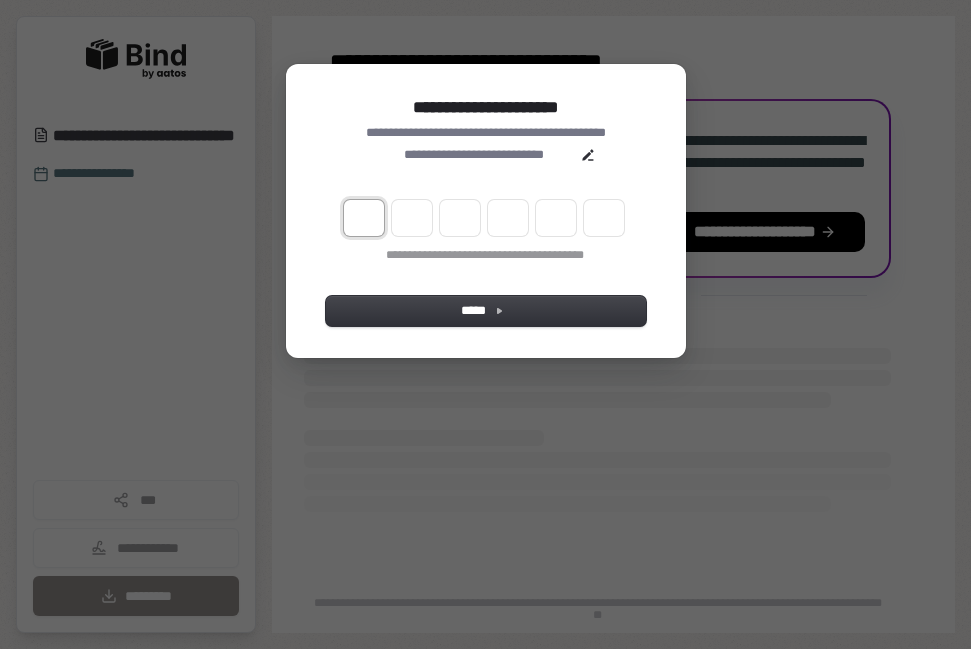 click at bounding box center (364, 218) 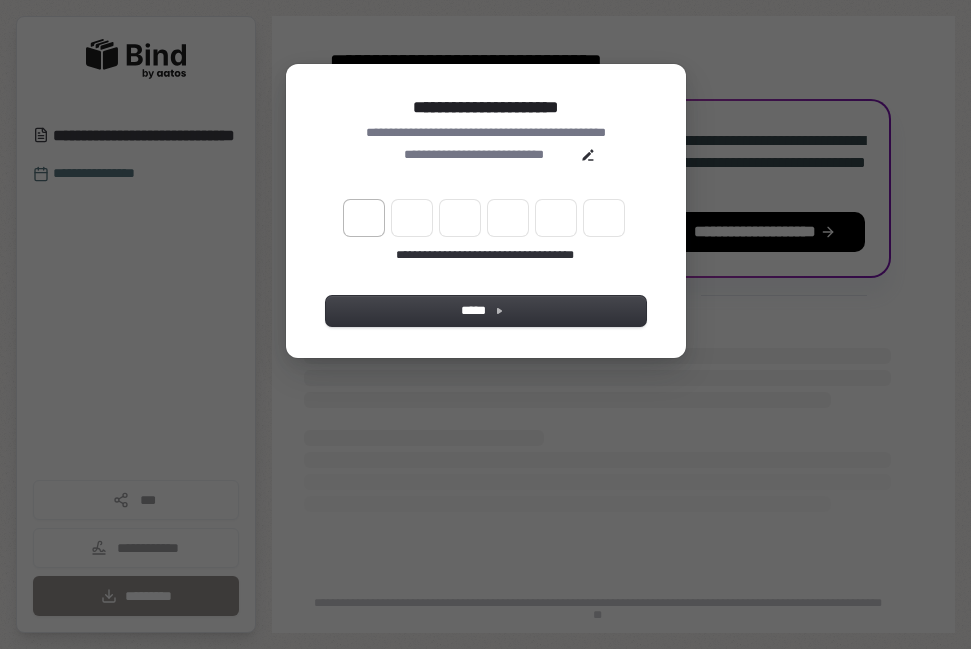 type on "*" 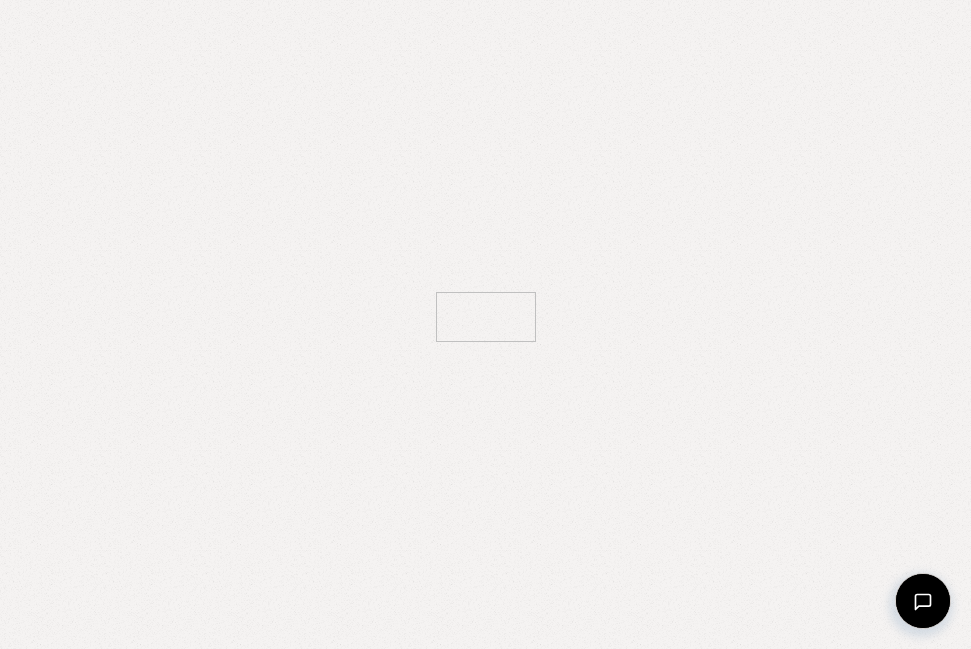 scroll, scrollTop: 0, scrollLeft: 0, axis: both 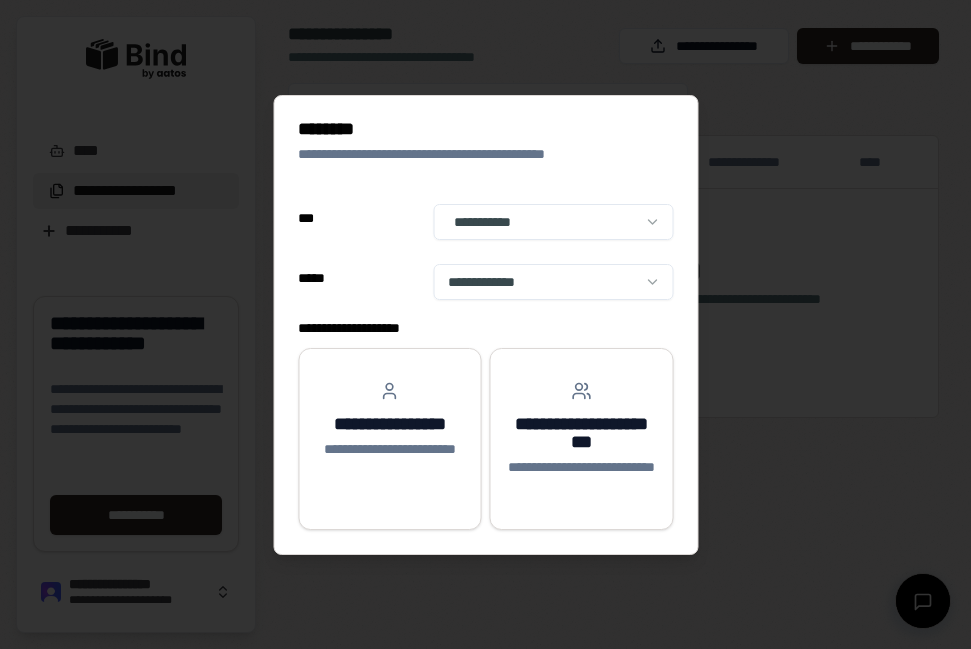 select on "**" 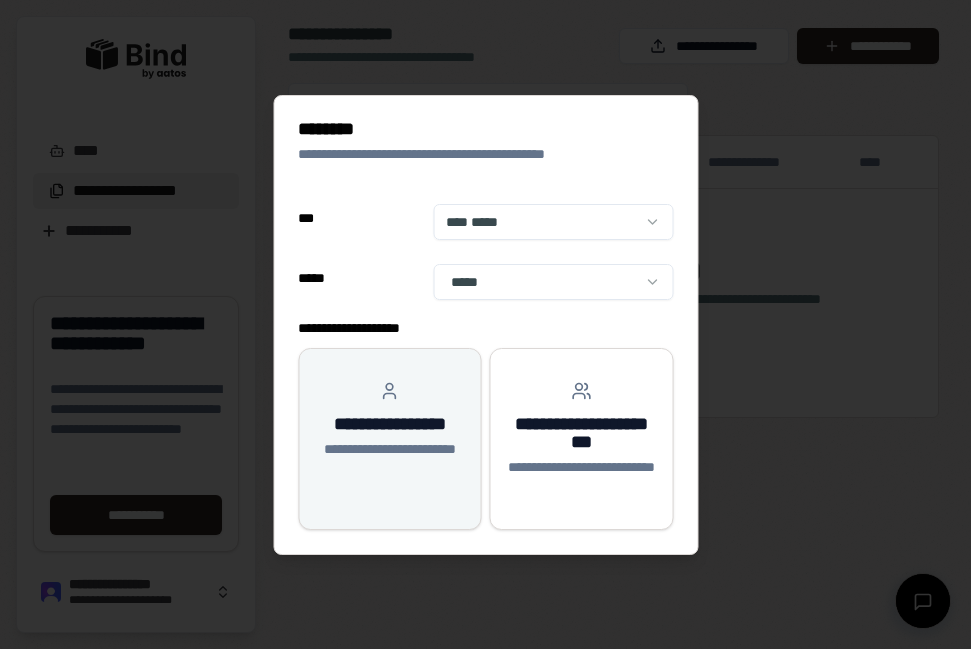 click on "**********" at bounding box center [390, 459] 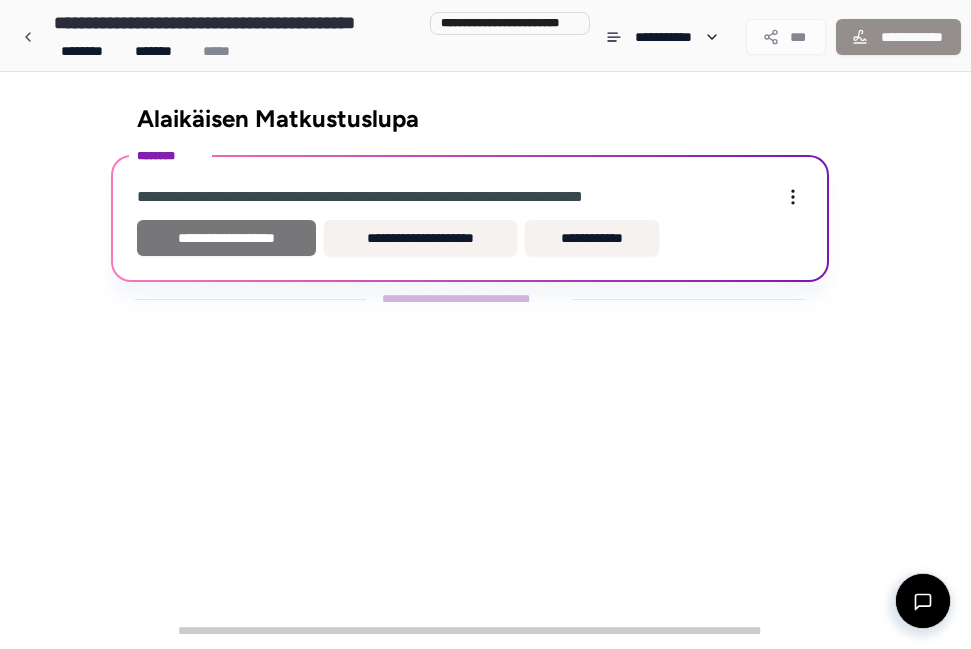 click on "**********" at bounding box center (227, 238) 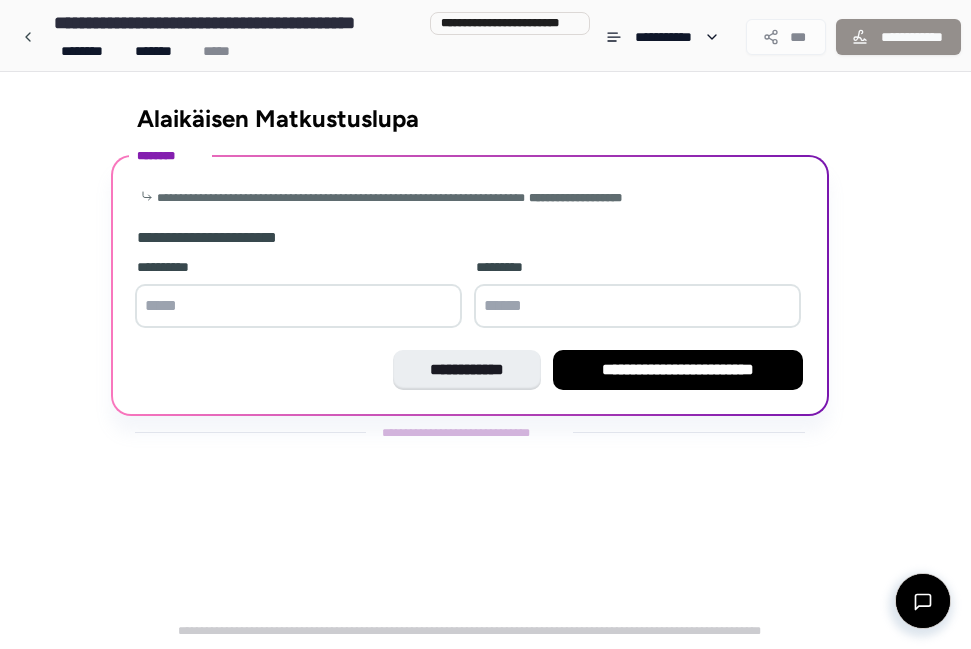 click at bounding box center (298, 306) 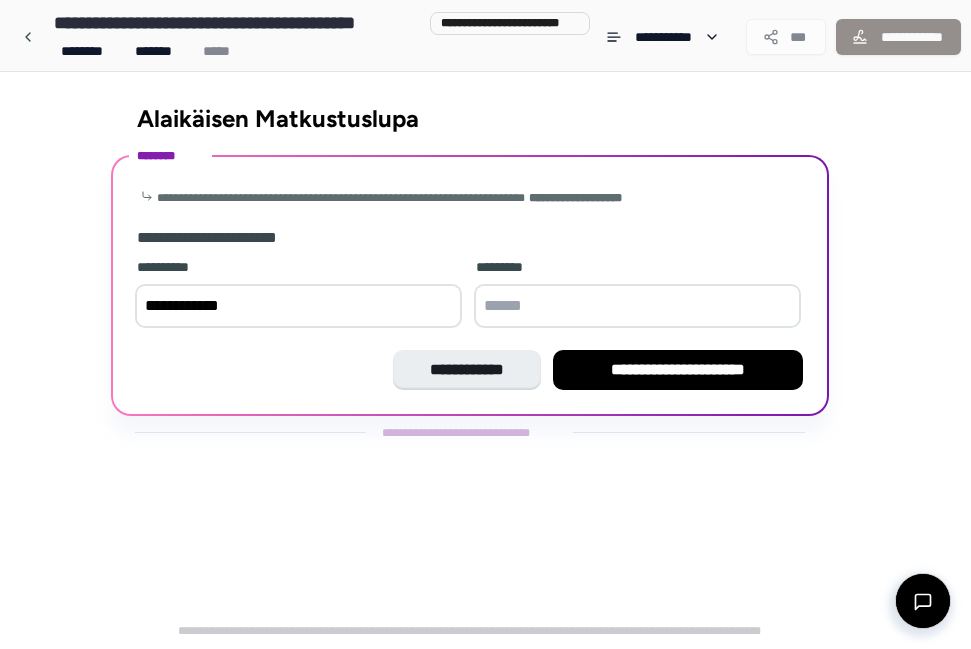 type on "**********" 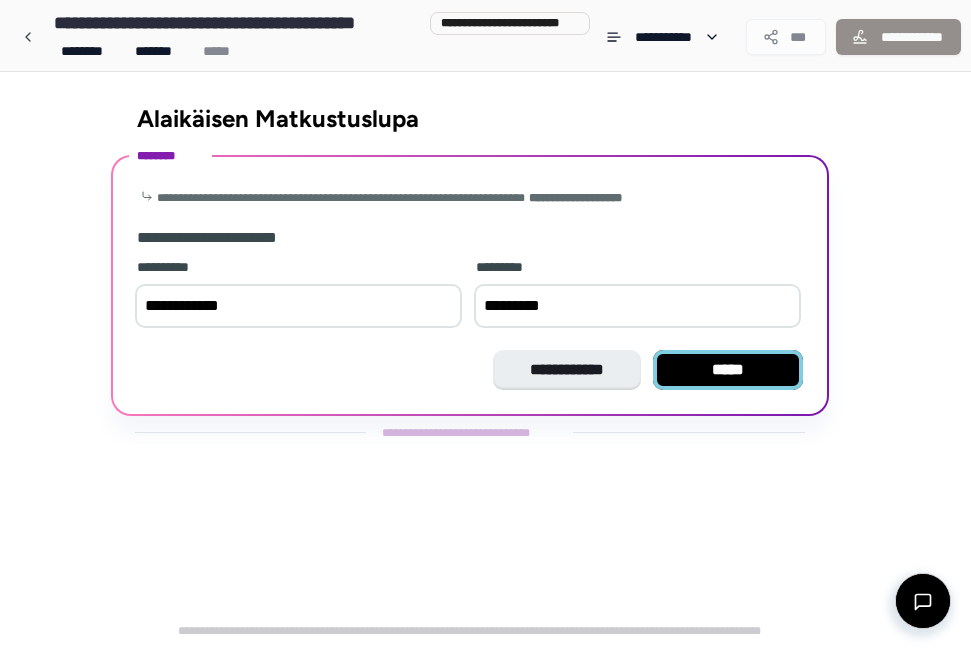 type on "*********" 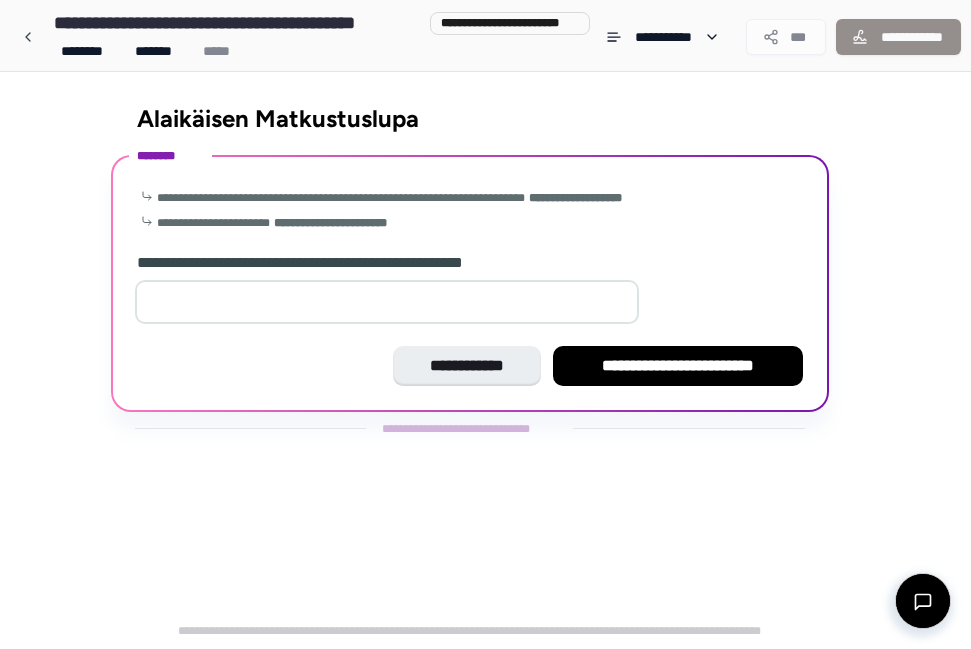 click on "**" at bounding box center (387, 302) 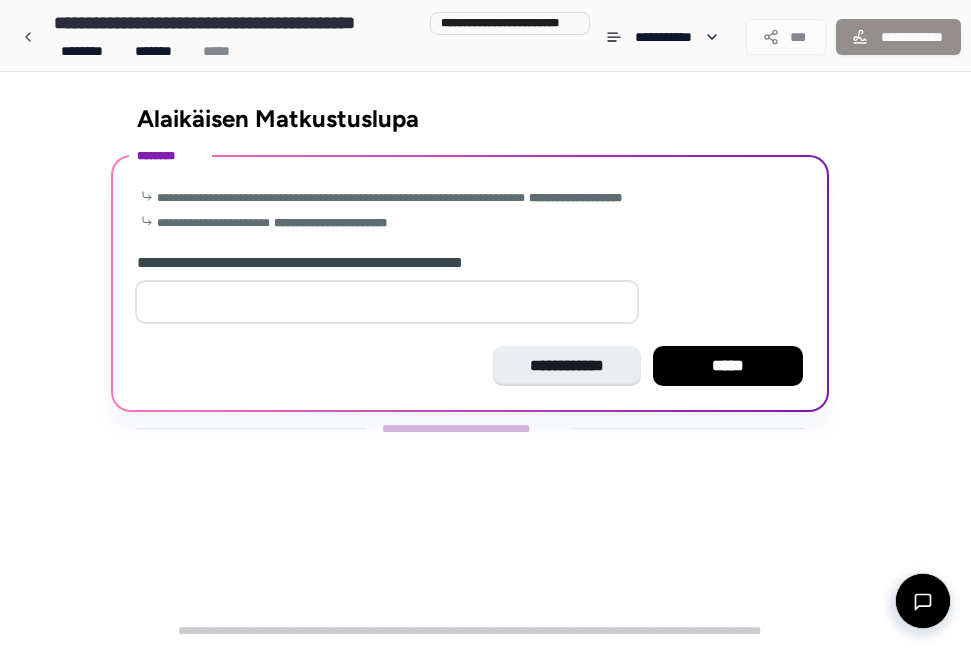 click on "*" at bounding box center (387, 302) 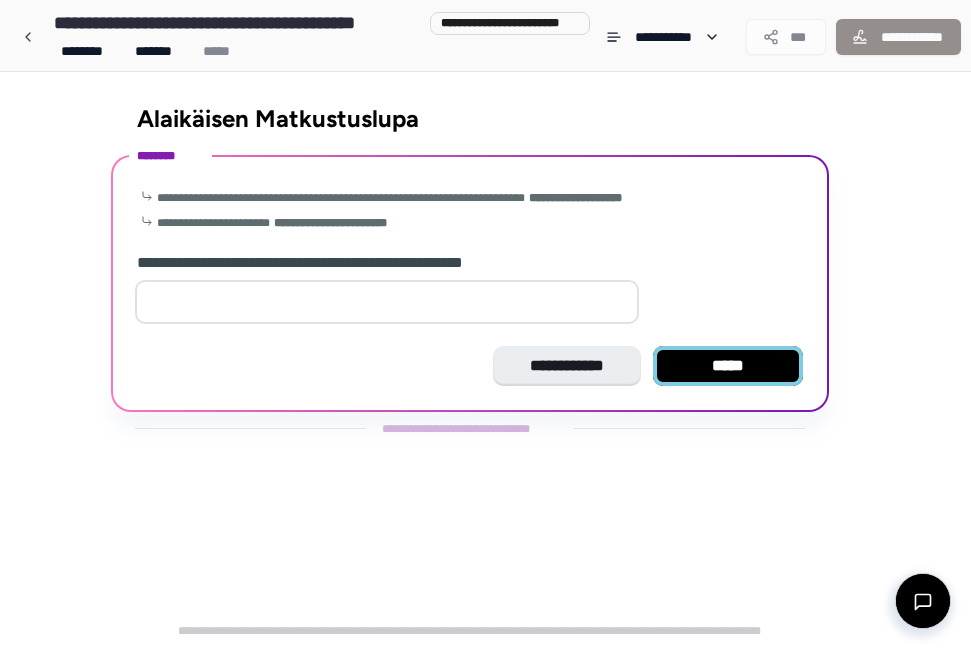 click on "*****" at bounding box center (728, 366) 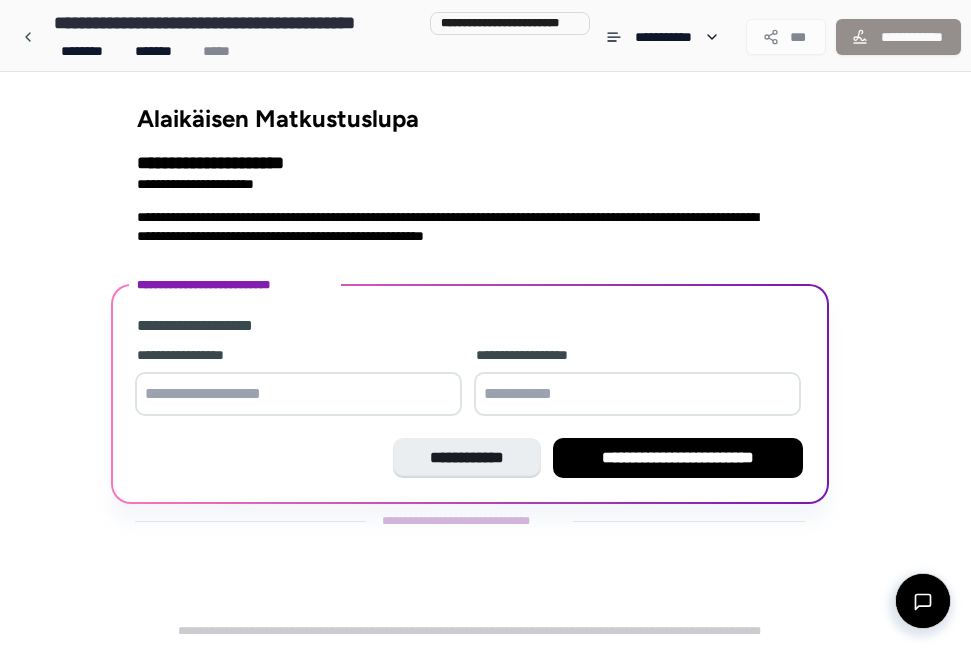 click at bounding box center (298, 394) 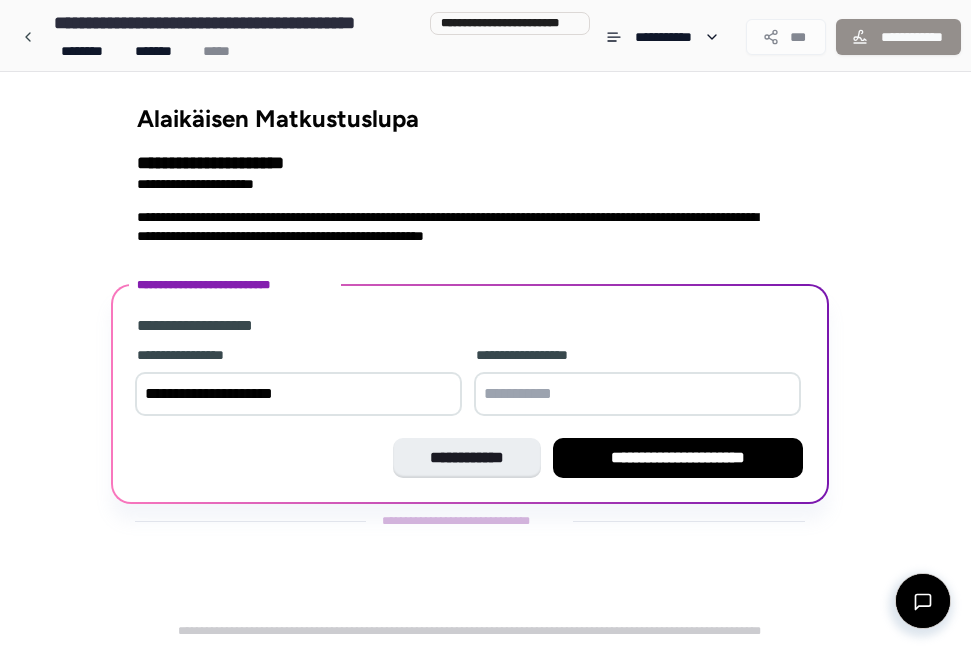 type on "**********" 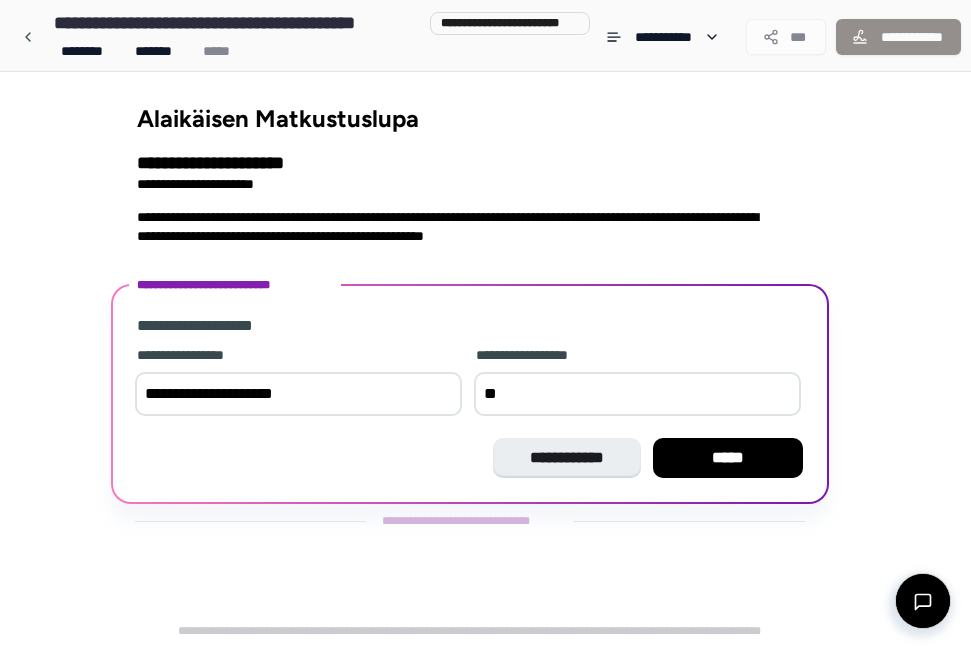 type on "*" 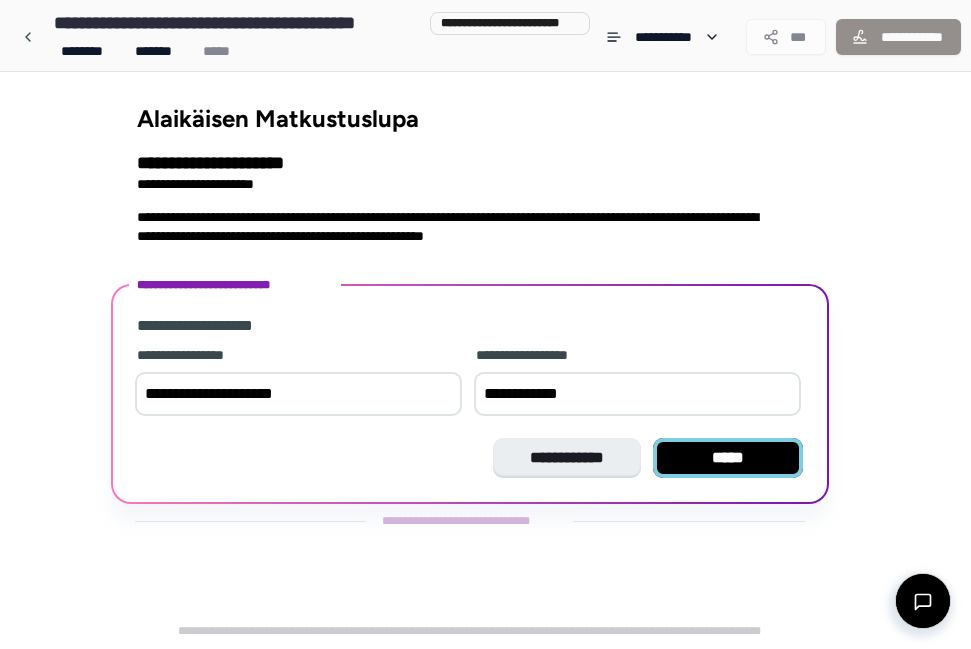 type on "**********" 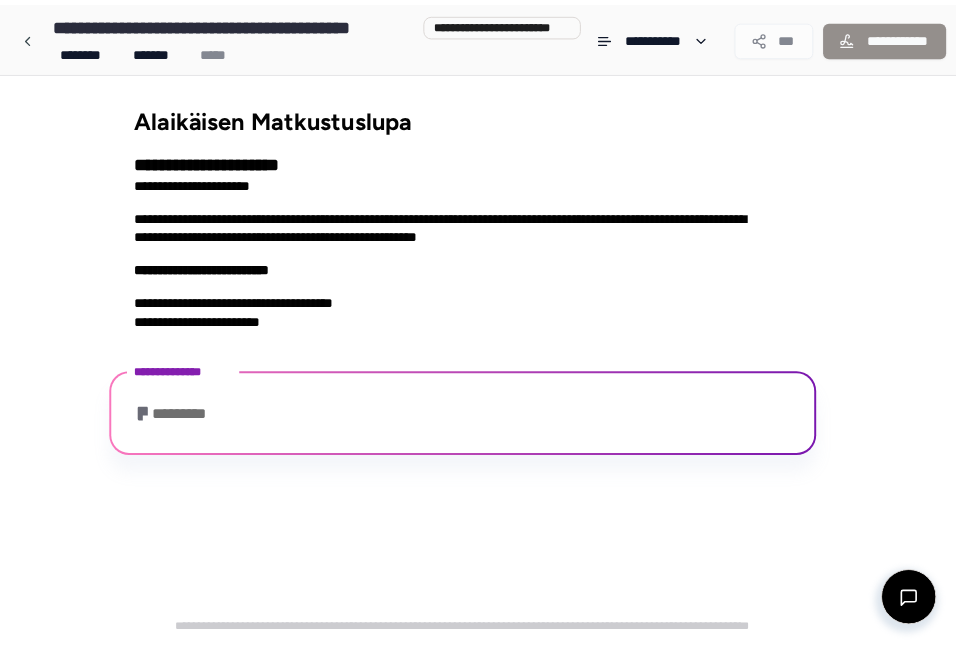 scroll, scrollTop: 183, scrollLeft: 0, axis: vertical 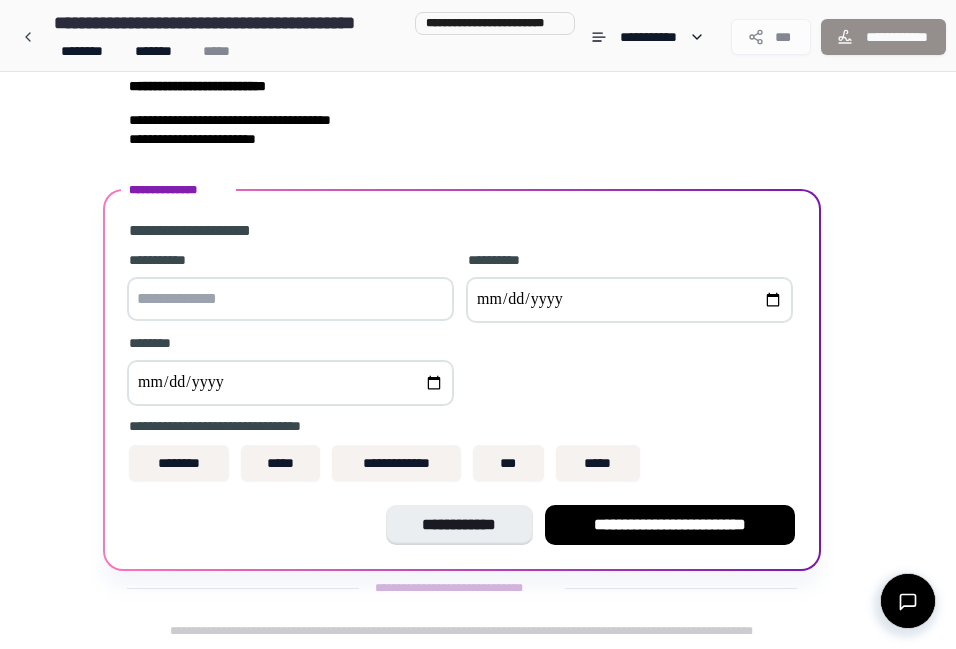 click at bounding box center (290, 299) 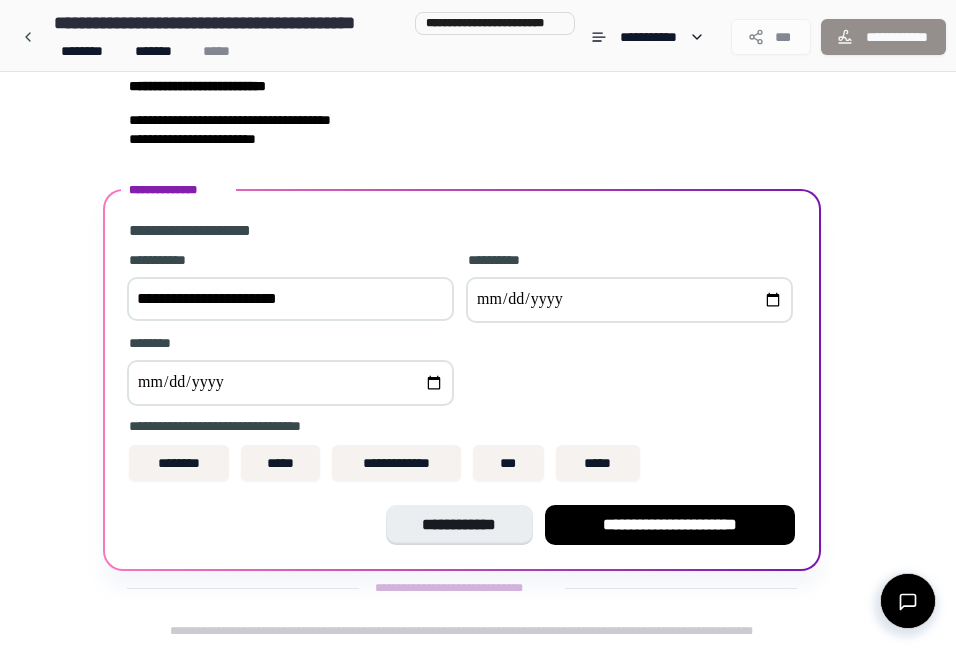 type on "**********" 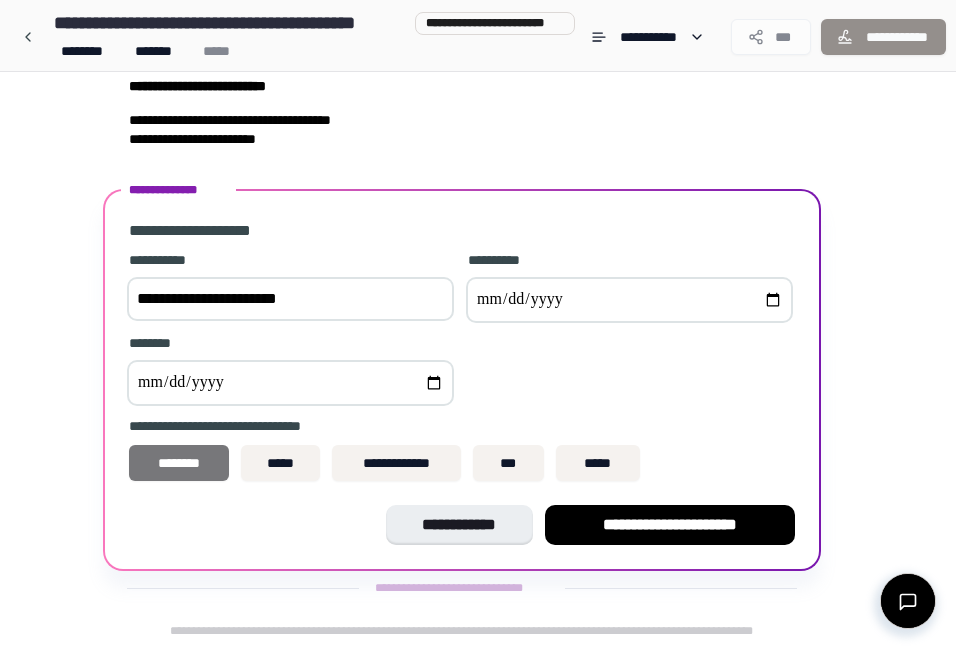 click on "********" at bounding box center (179, 463) 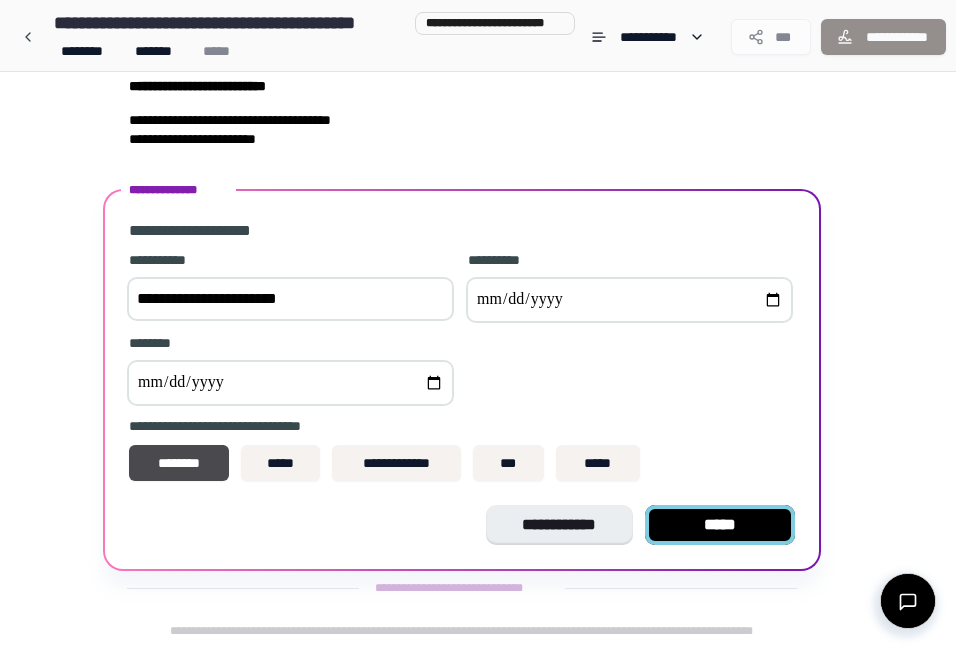 click on "*****" at bounding box center [720, 525] 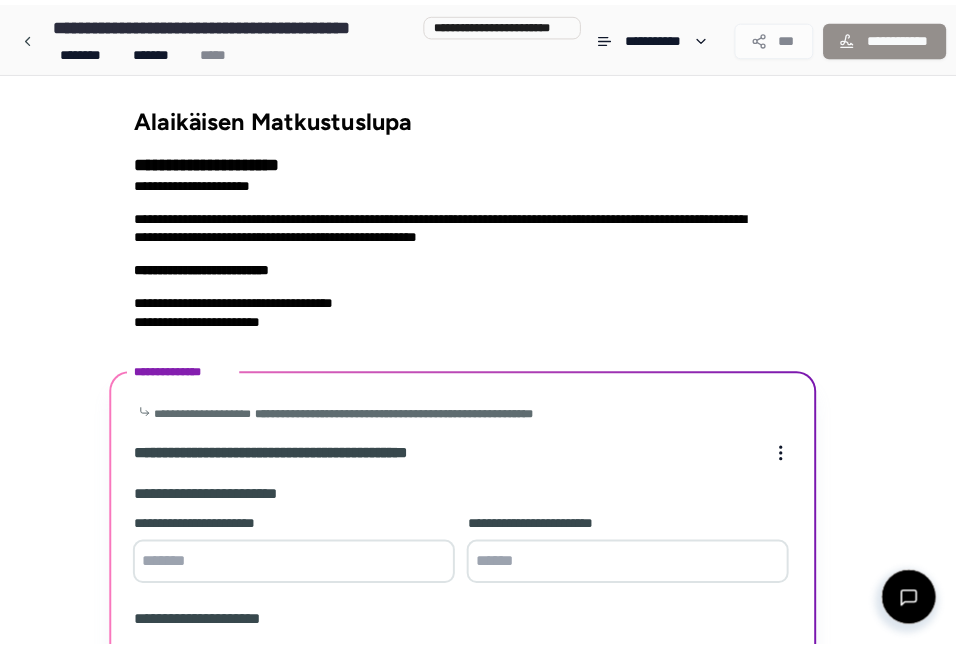 scroll, scrollTop: 231, scrollLeft: 0, axis: vertical 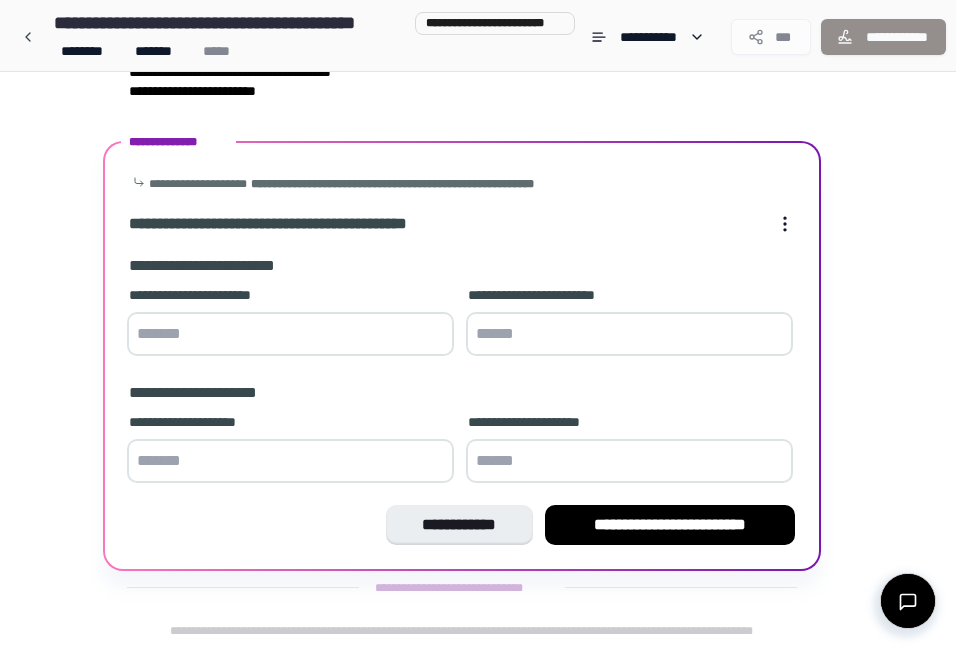 click at bounding box center [290, 334] 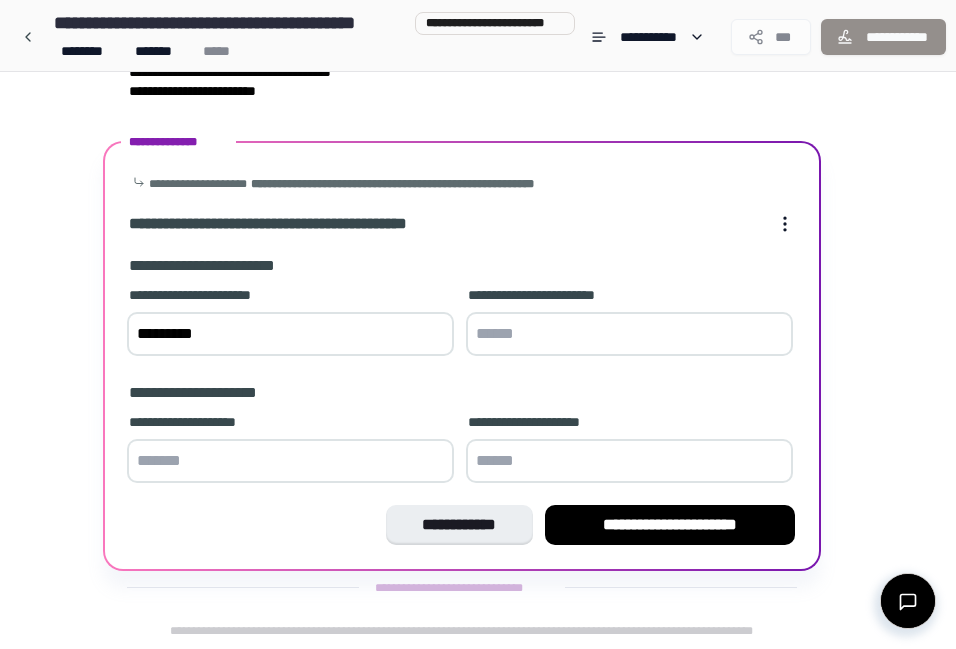 click at bounding box center (629, 334) 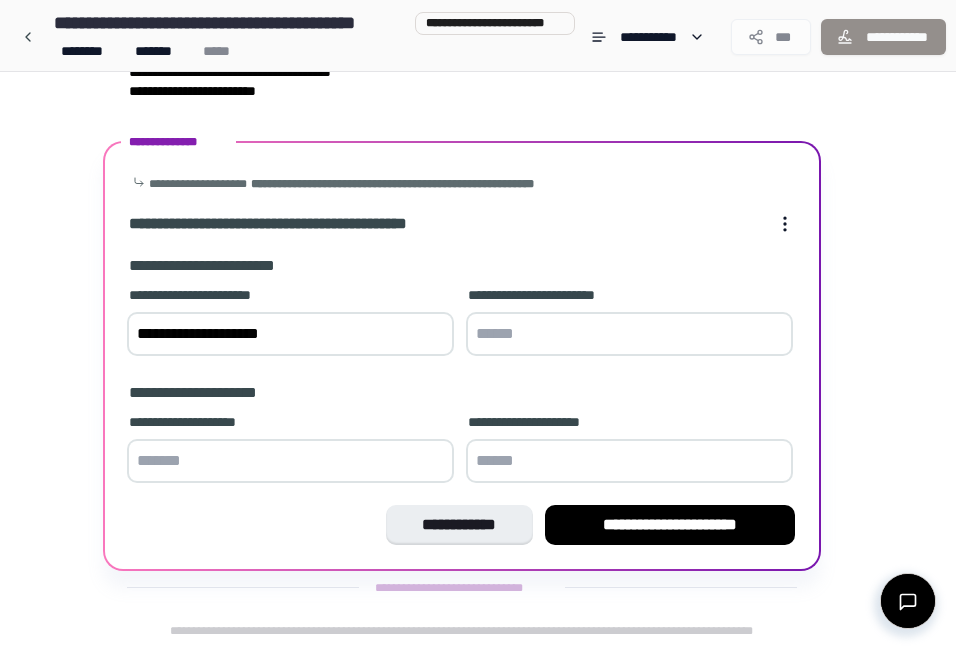 type on "**********" 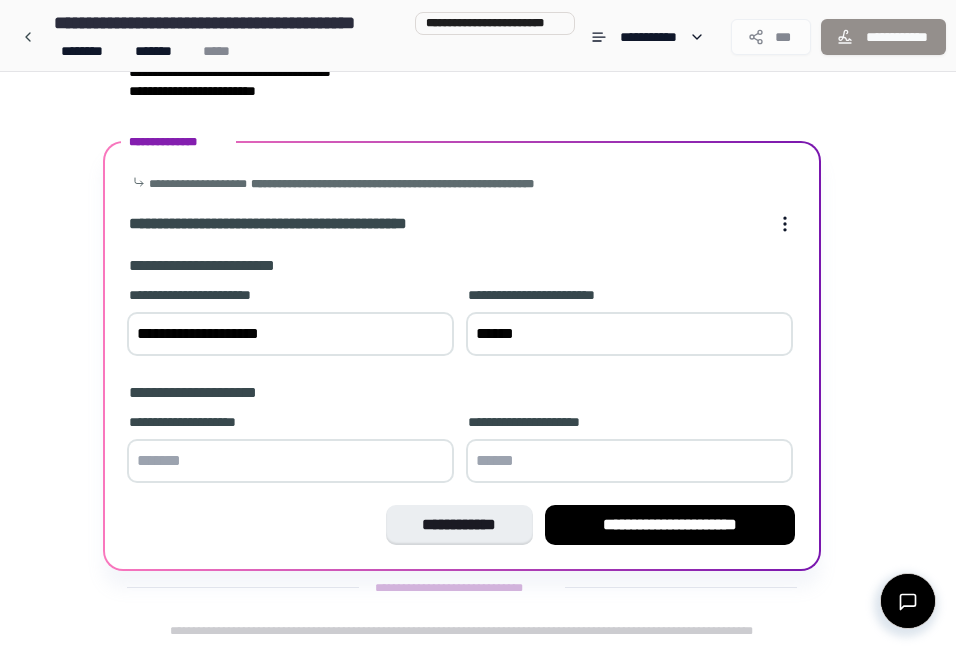 type on "******" 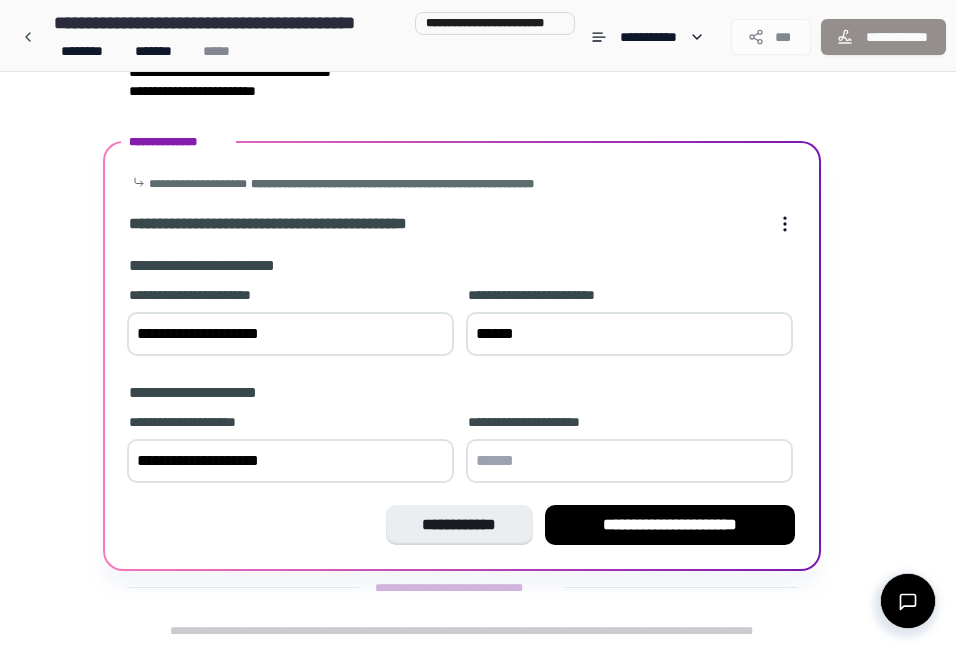 type on "**********" 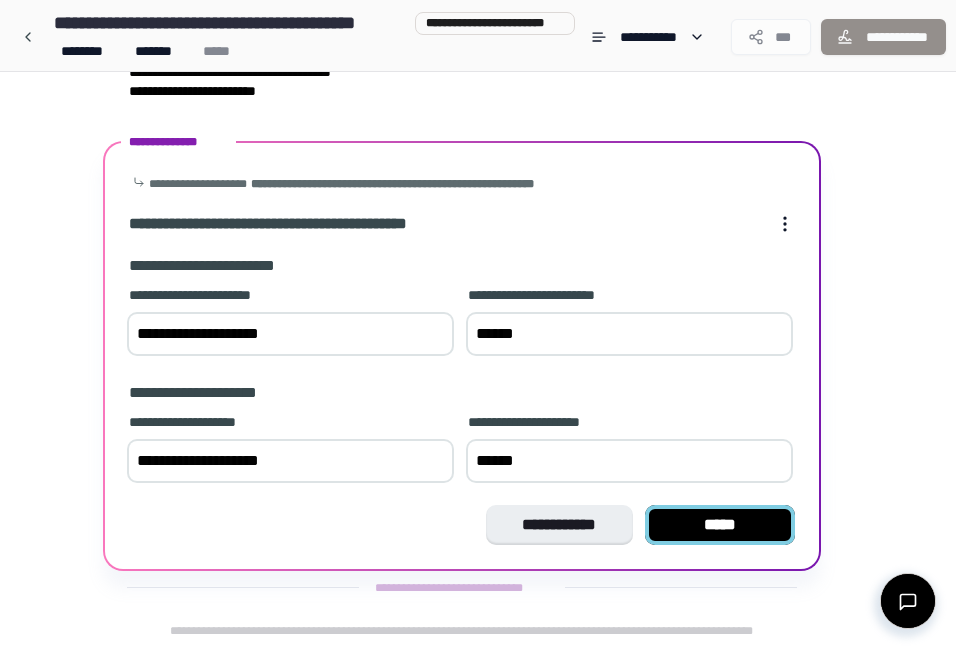 type on "******" 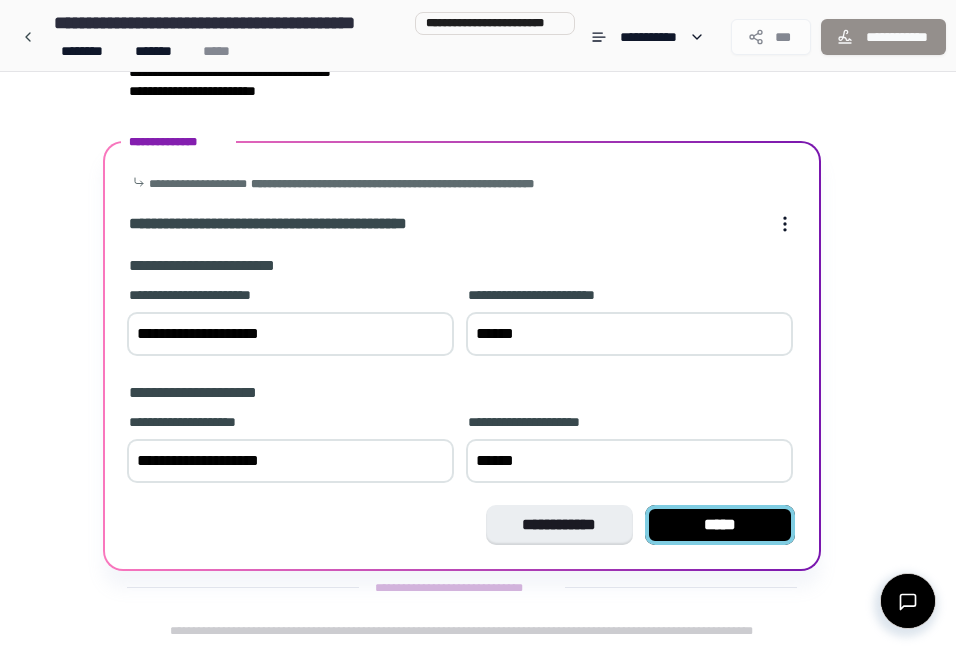 click on "*****" at bounding box center [720, 525] 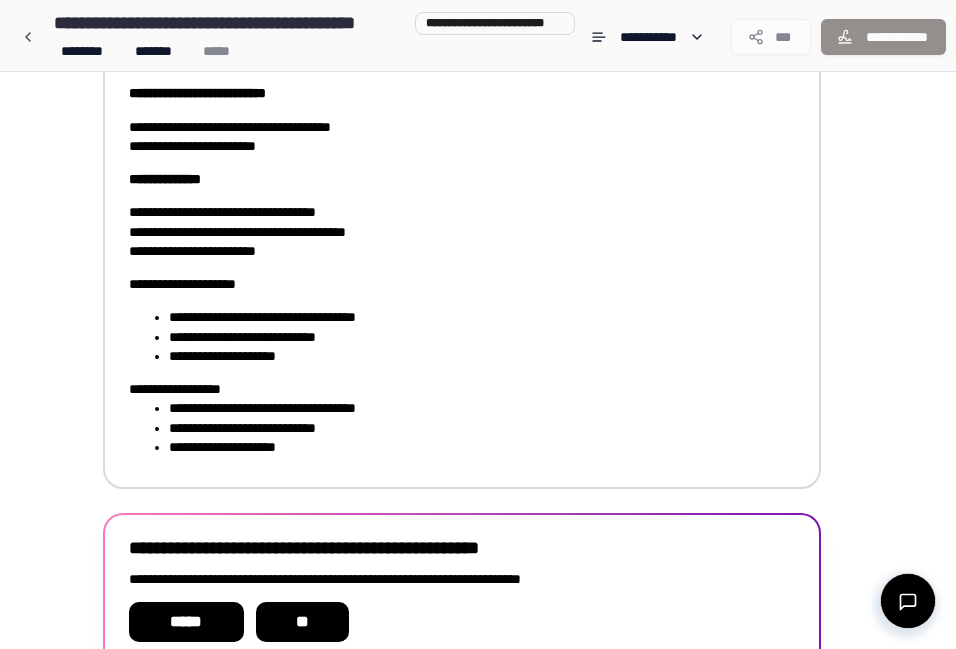 scroll, scrollTop: 273, scrollLeft: 0, axis: vertical 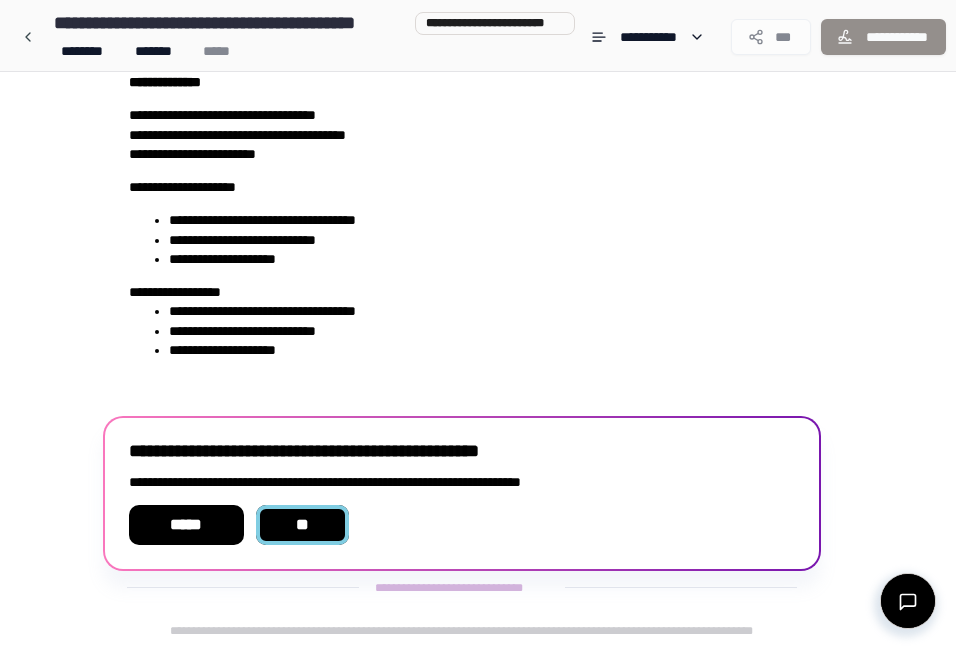 click on "**" at bounding box center (302, 525) 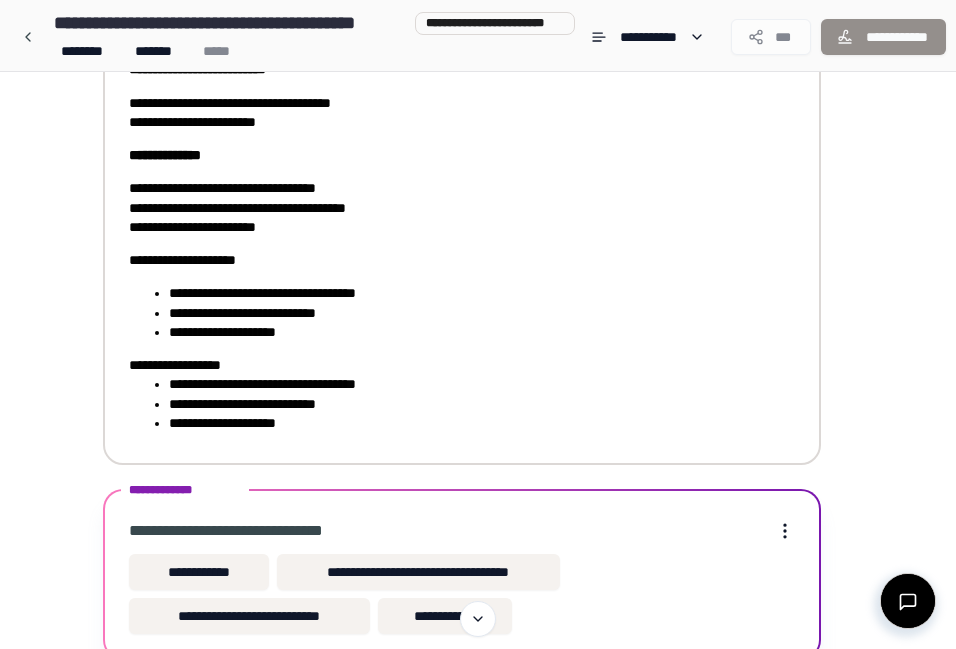scroll, scrollTop: 289, scrollLeft: 0, axis: vertical 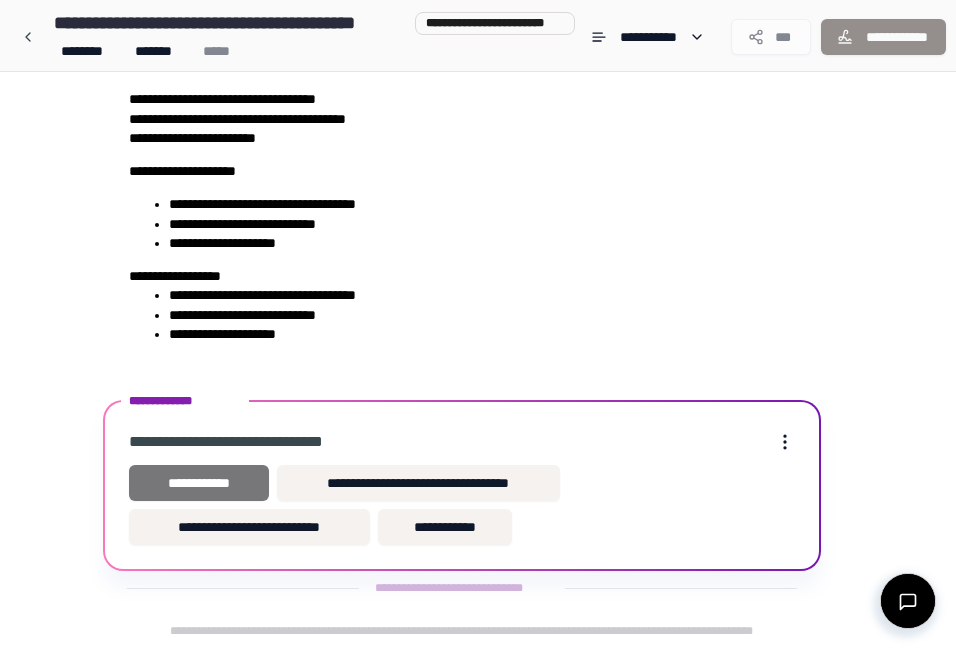 click on "**********" at bounding box center (199, 483) 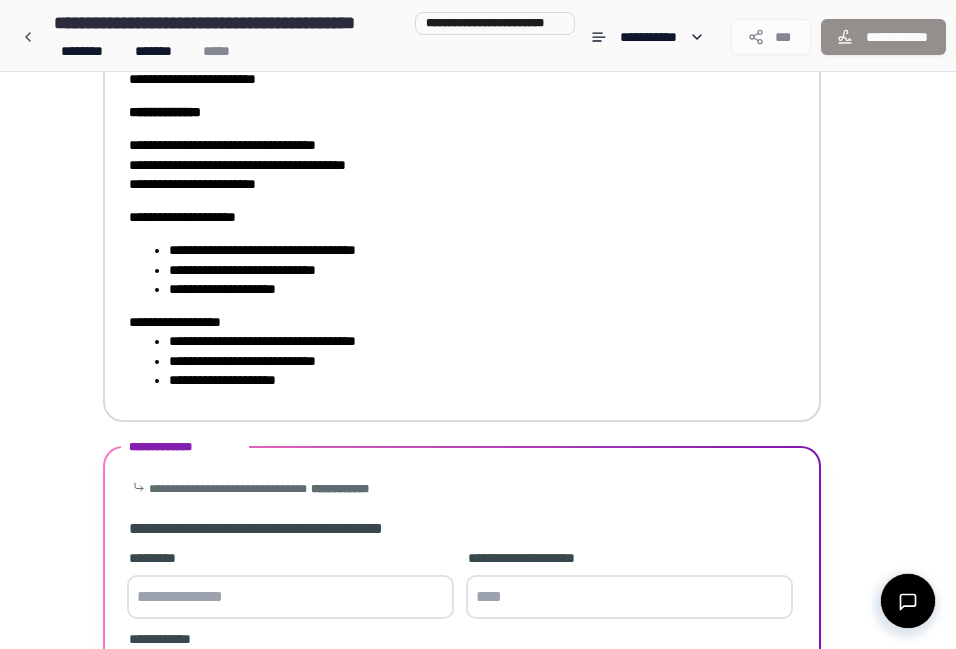 scroll, scrollTop: 460, scrollLeft: 0, axis: vertical 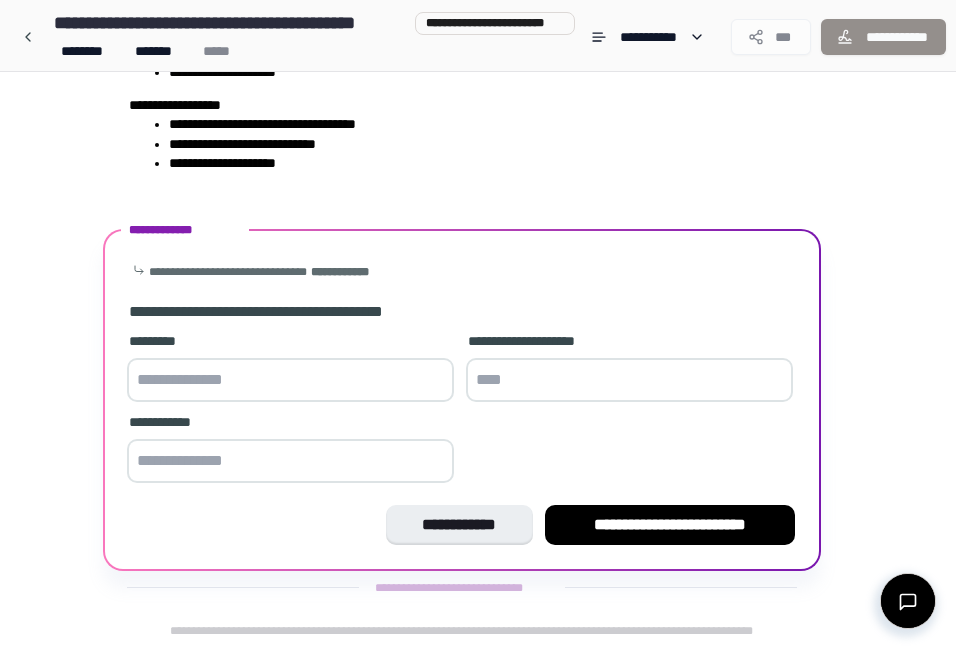 click at bounding box center [290, 380] 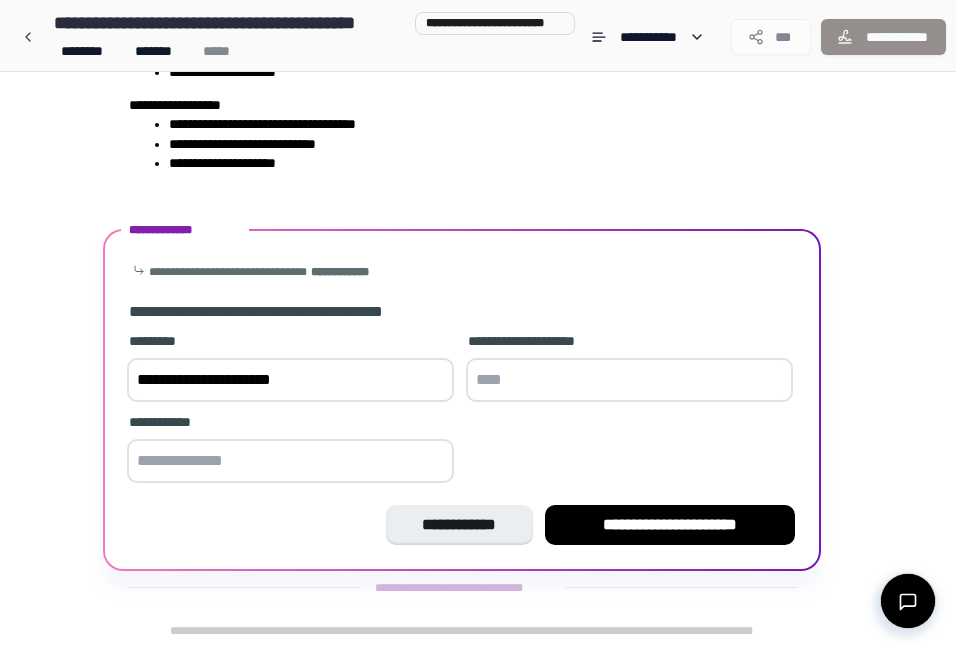 type on "**********" 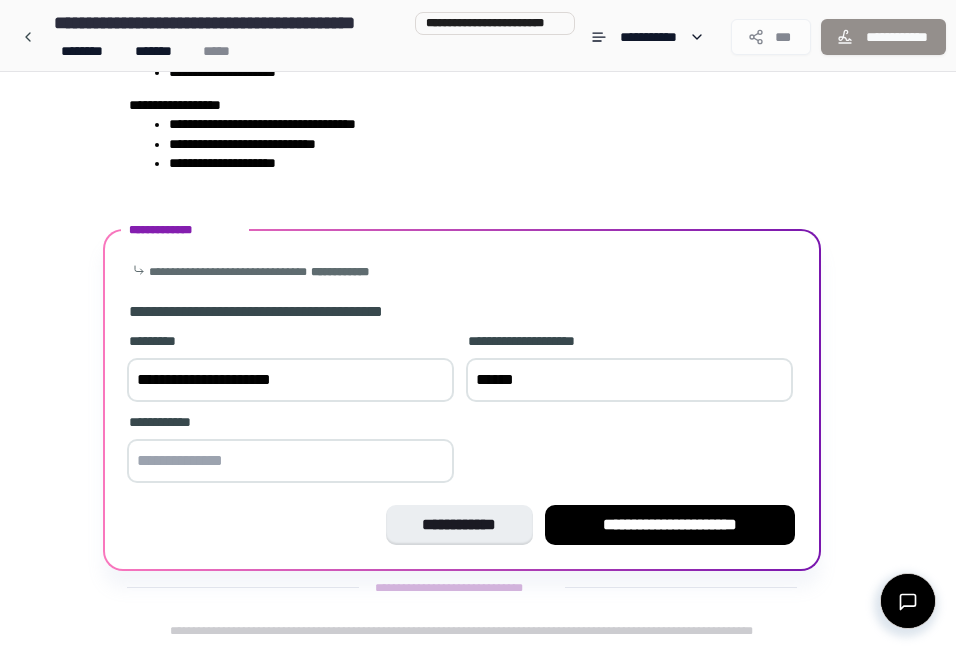 type on "******" 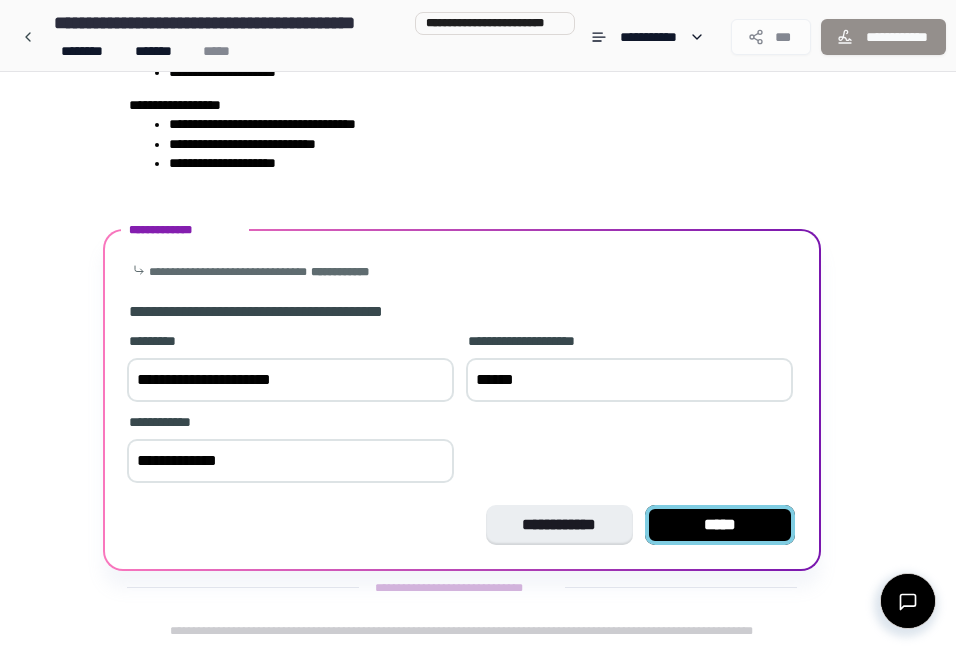 type on "**********" 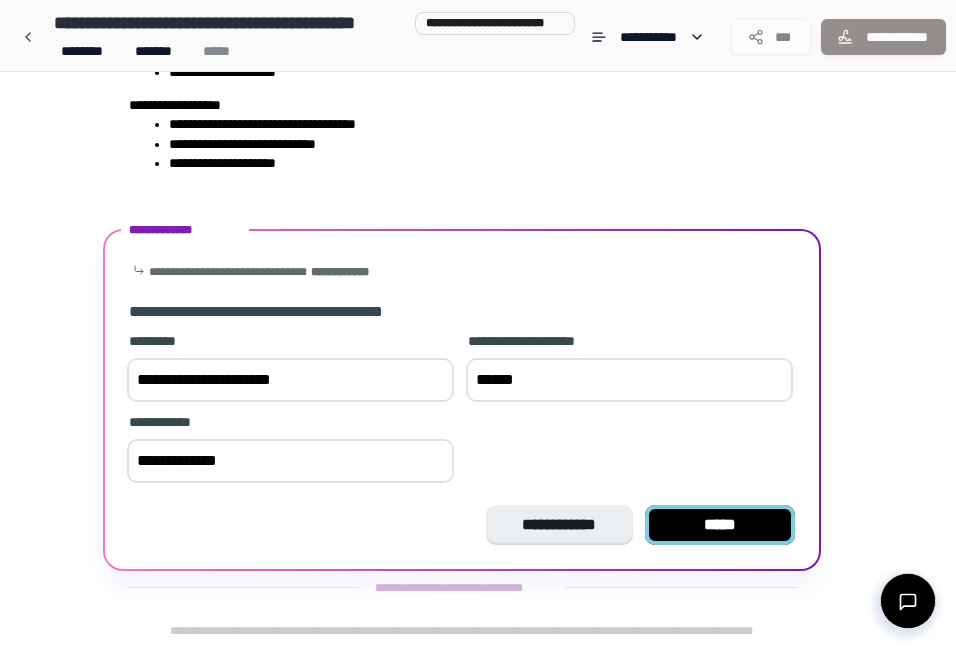 click on "*****" at bounding box center (720, 525) 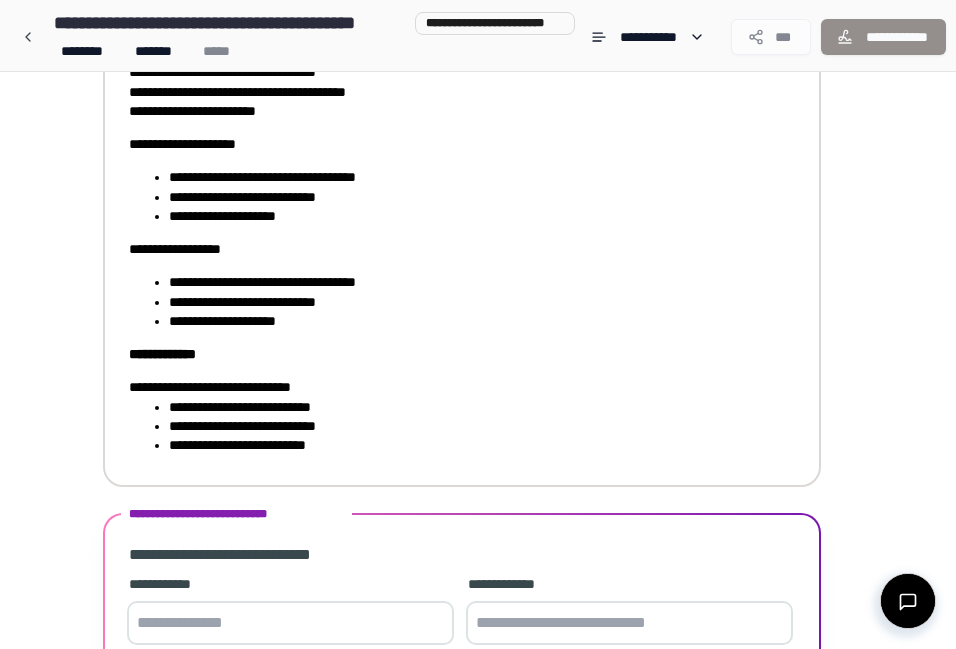 scroll, scrollTop: 640, scrollLeft: 0, axis: vertical 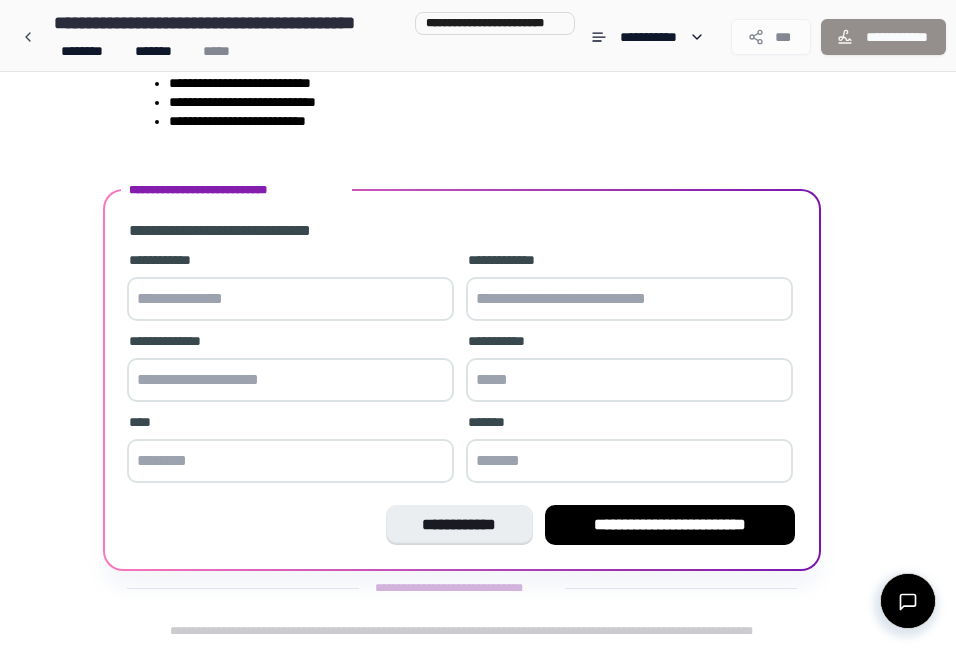 click at bounding box center (290, 299) 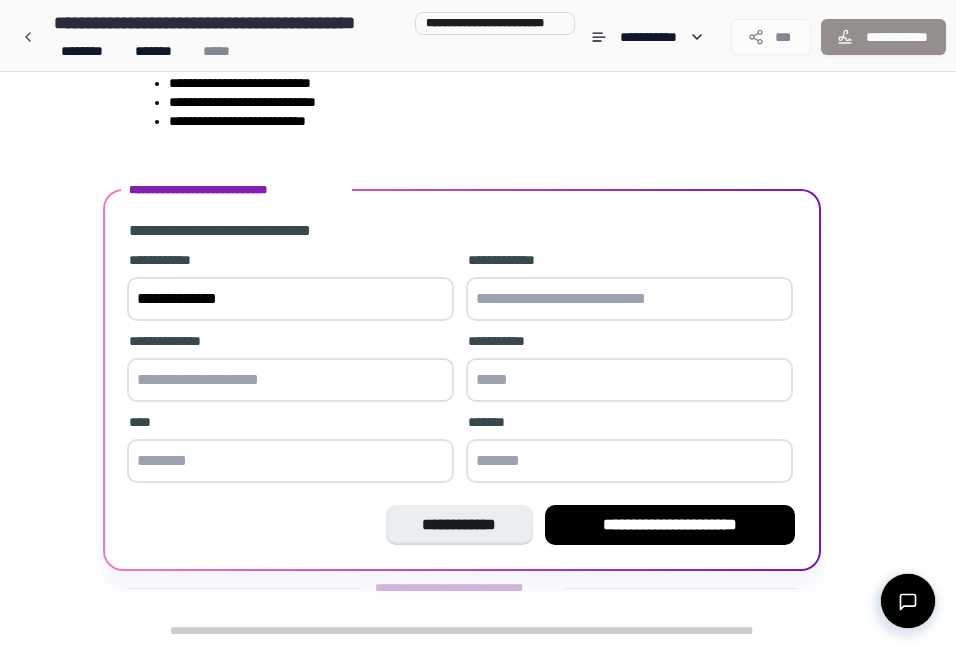 type on "**********" 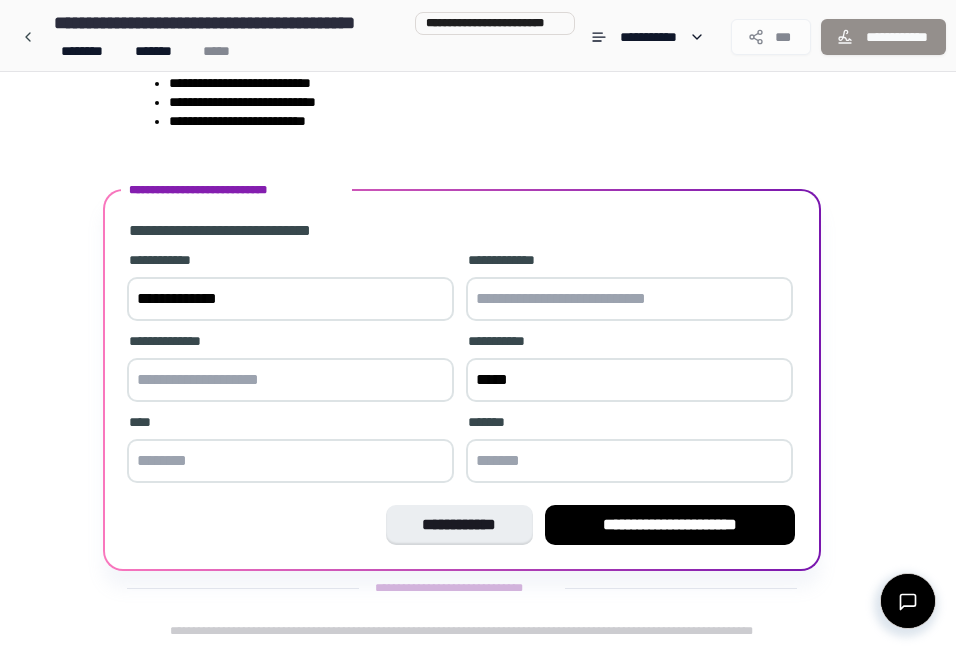 type on "*****" 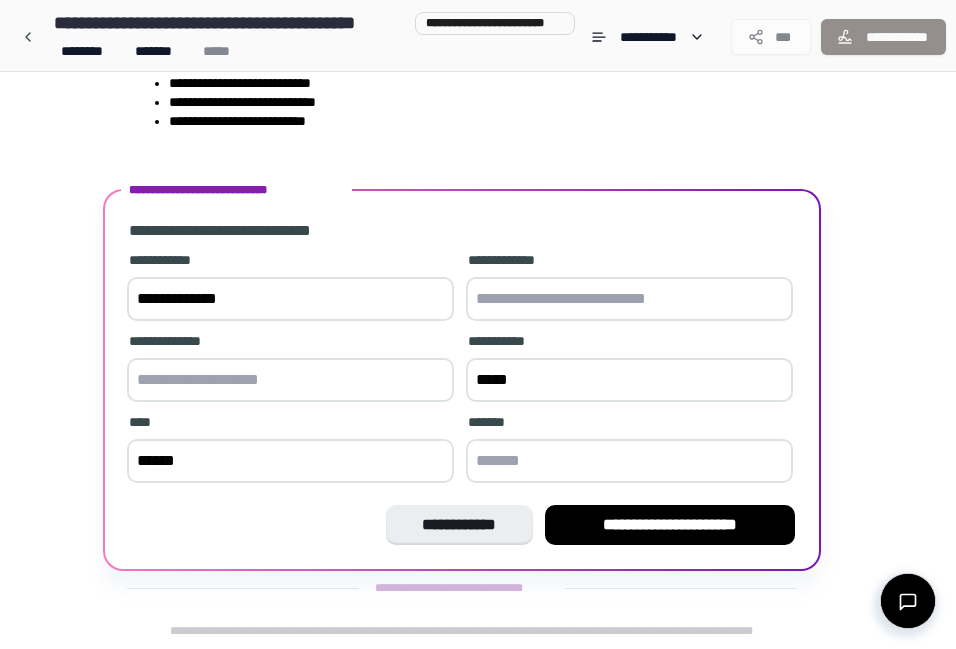 type on "******" 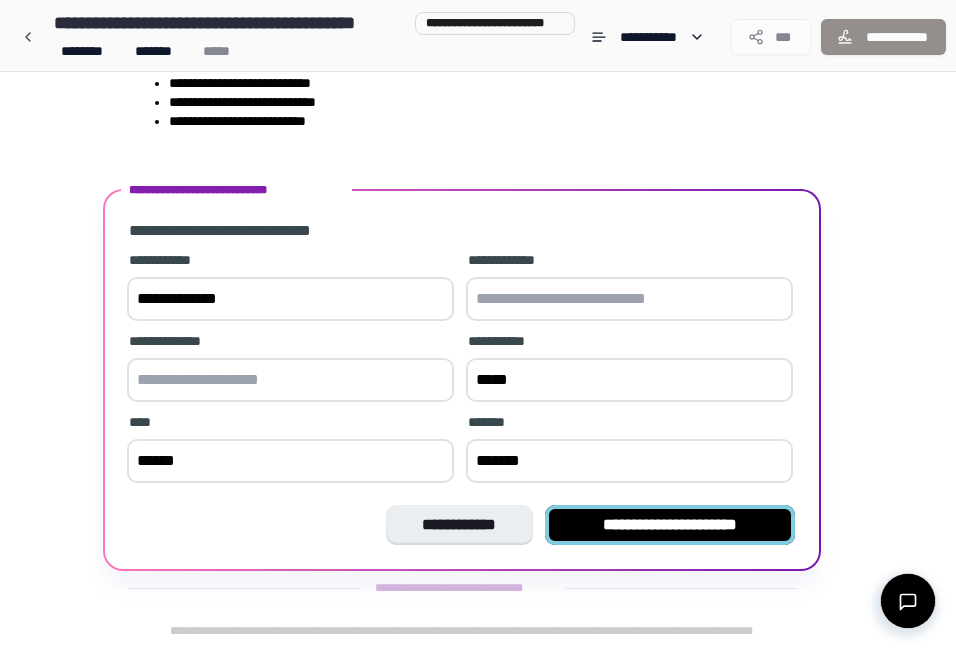 type on "*******" 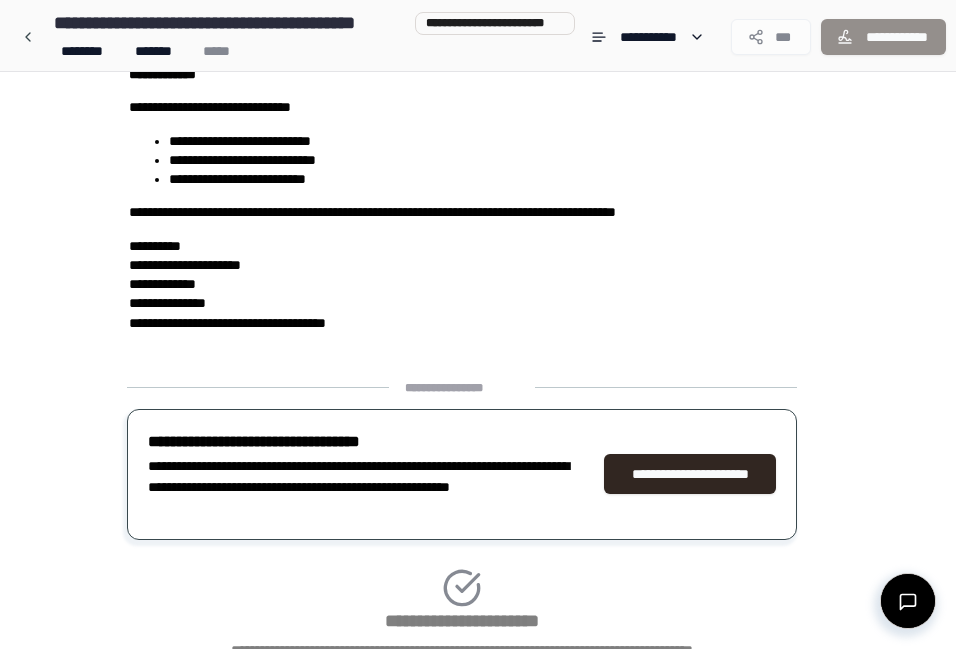 scroll, scrollTop: 751, scrollLeft: 0, axis: vertical 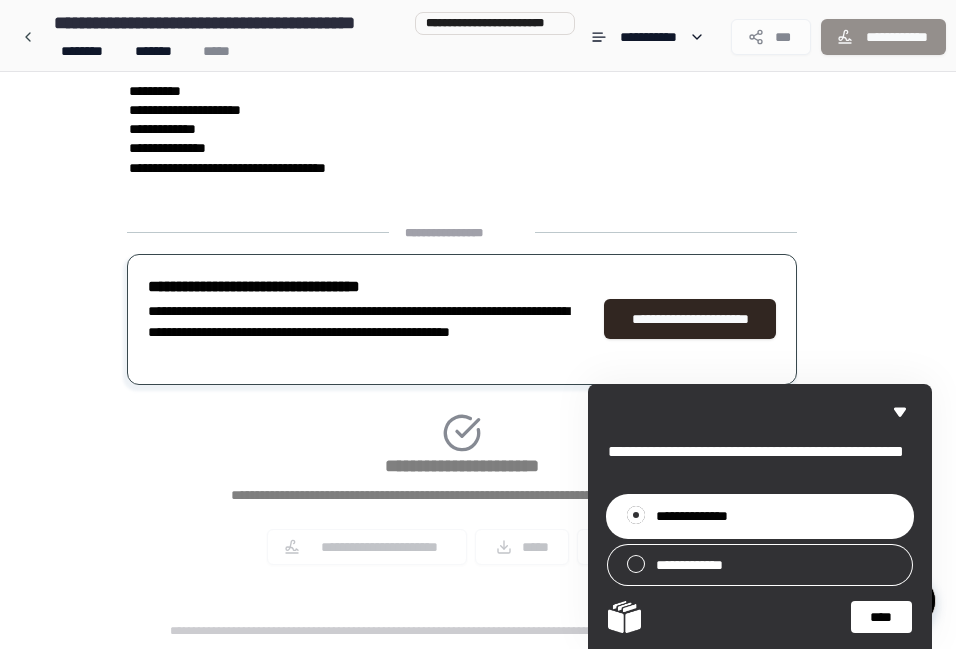 click on "****" at bounding box center (881, 617) 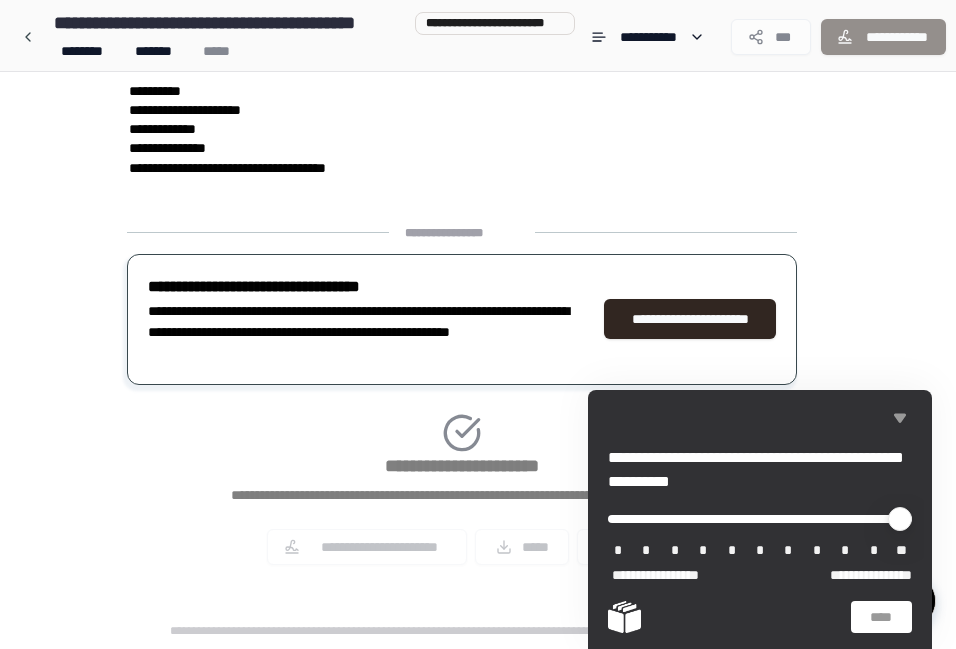 click 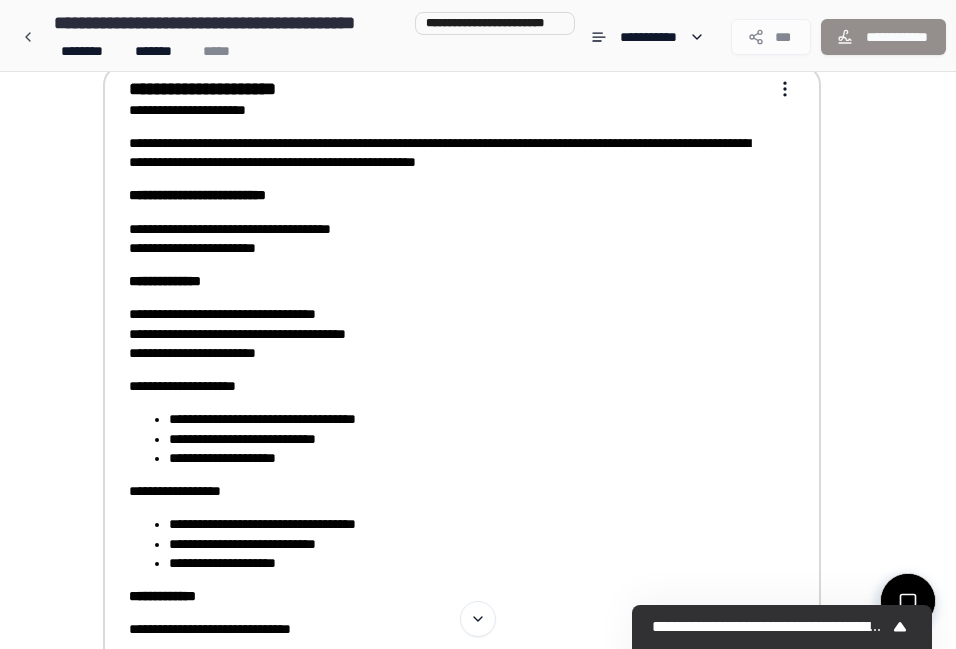 scroll, scrollTop: 0, scrollLeft: 0, axis: both 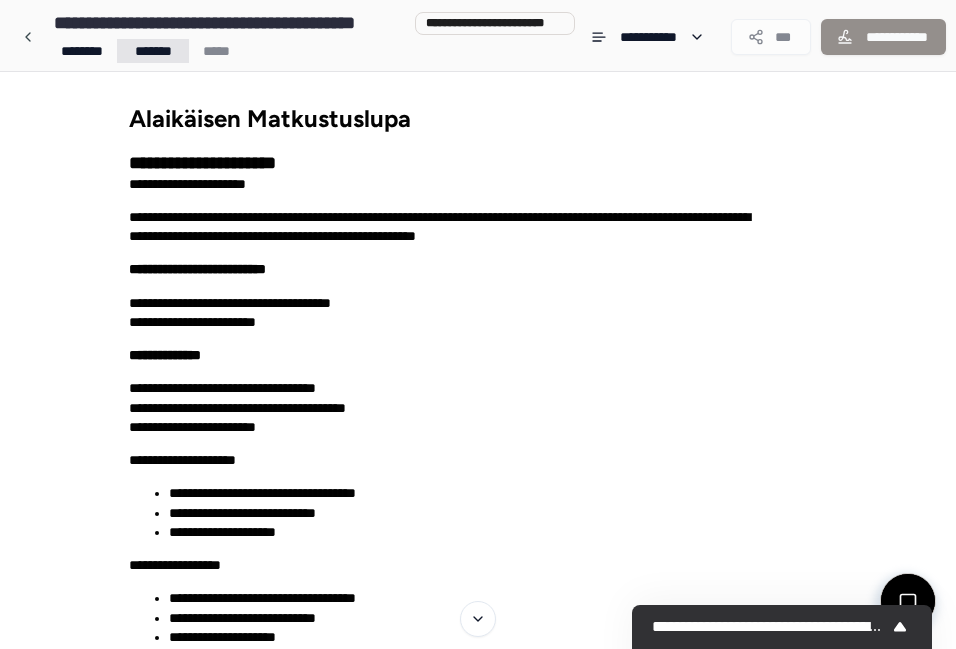 click on "**********" at bounding box center (478, 700) 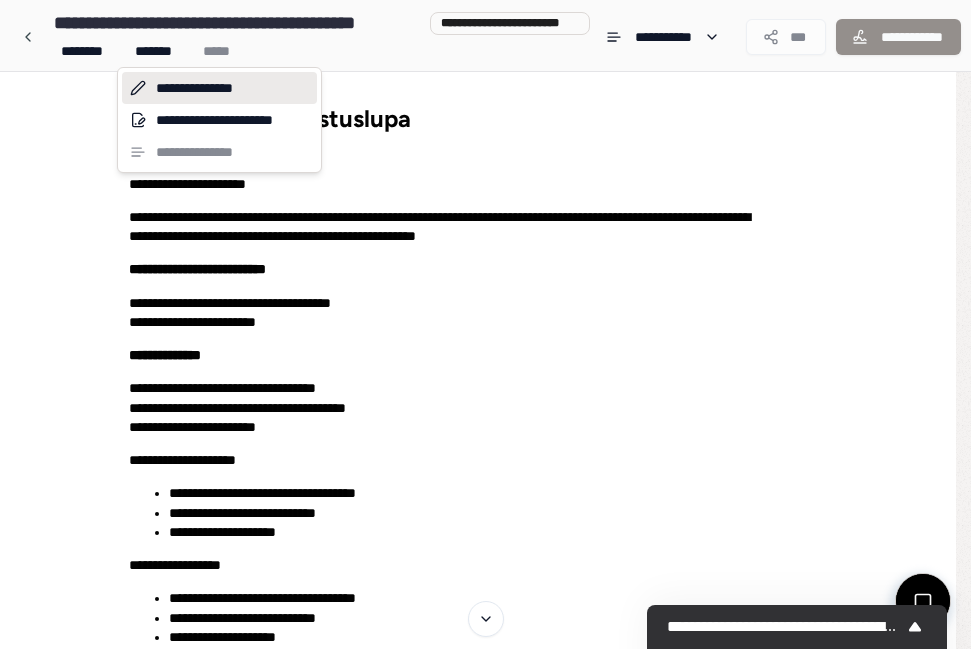 click on "**********" at bounding box center (219, 88) 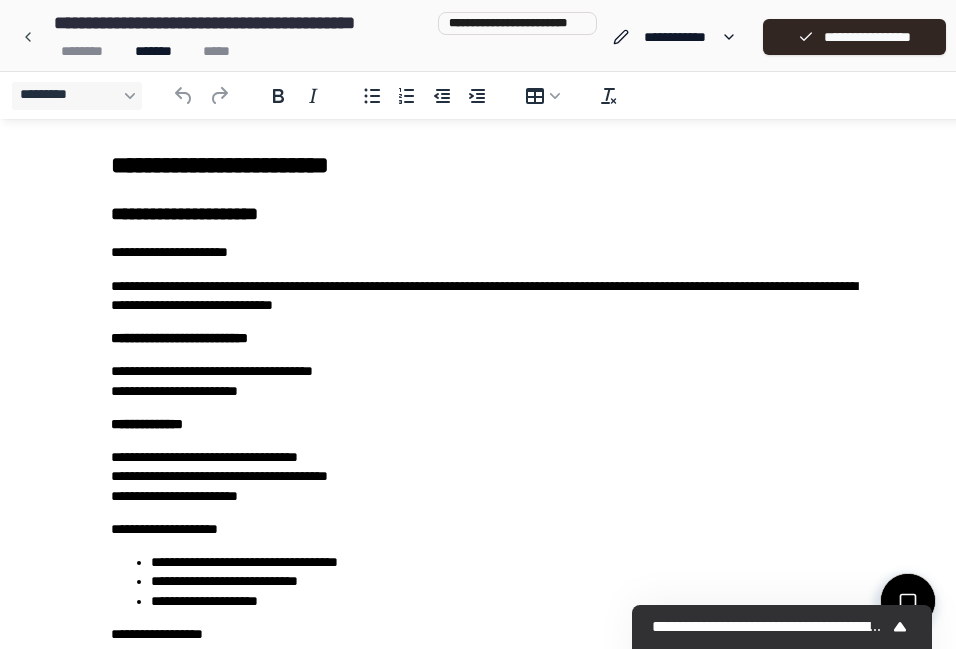scroll, scrollTop: 0, scrollLeft: 0, axis: both 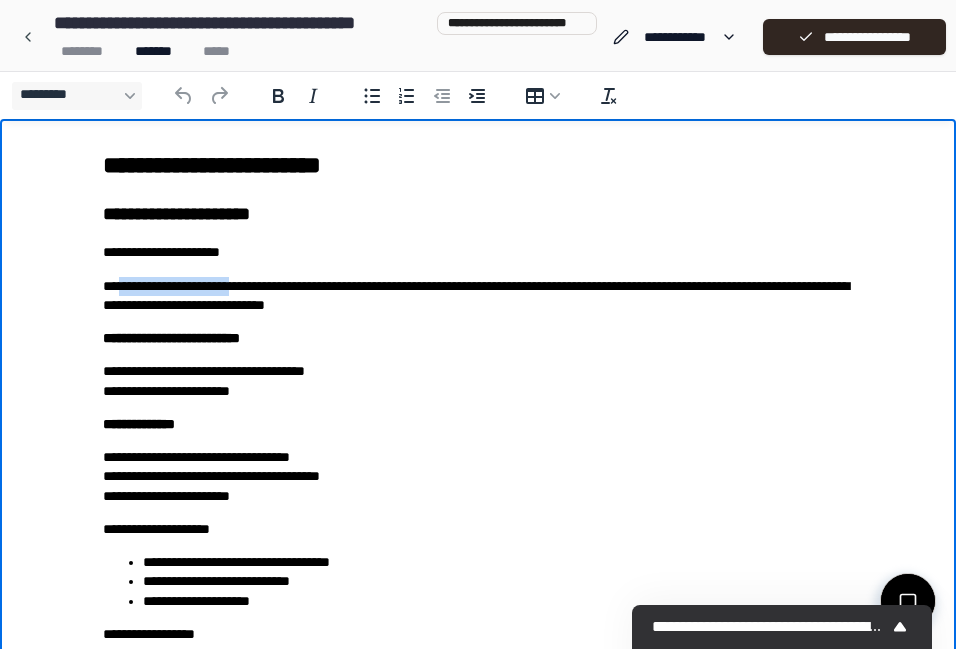 drag, startPoint x: 115, startPoint y: 287, endPoint x: 276, endPoint y: 281, distance: 161.11176 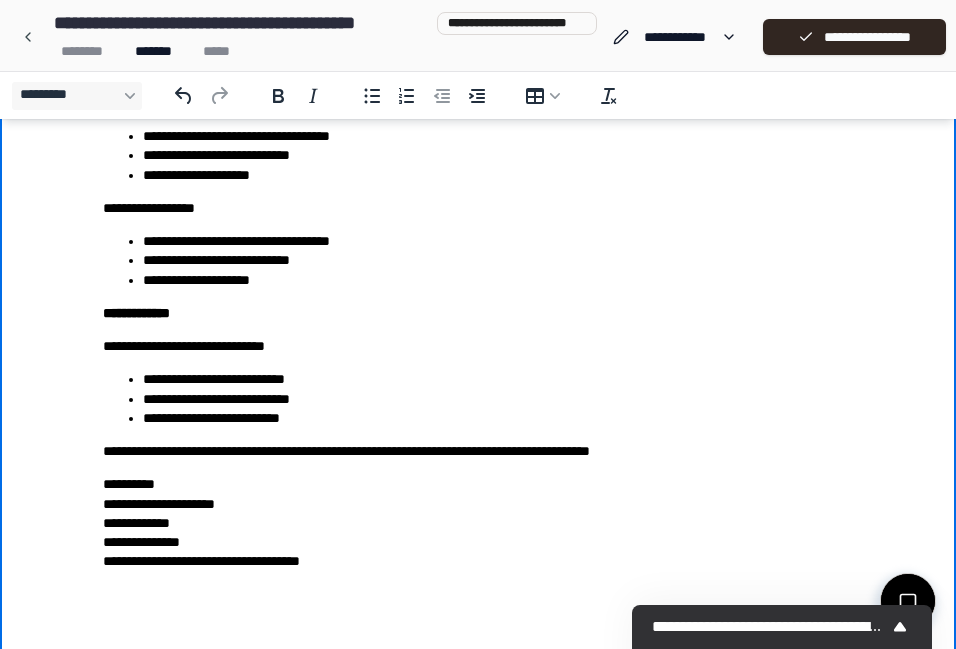 scroll, scrollTop: 438, scrollLeft: 0, axis: vertical 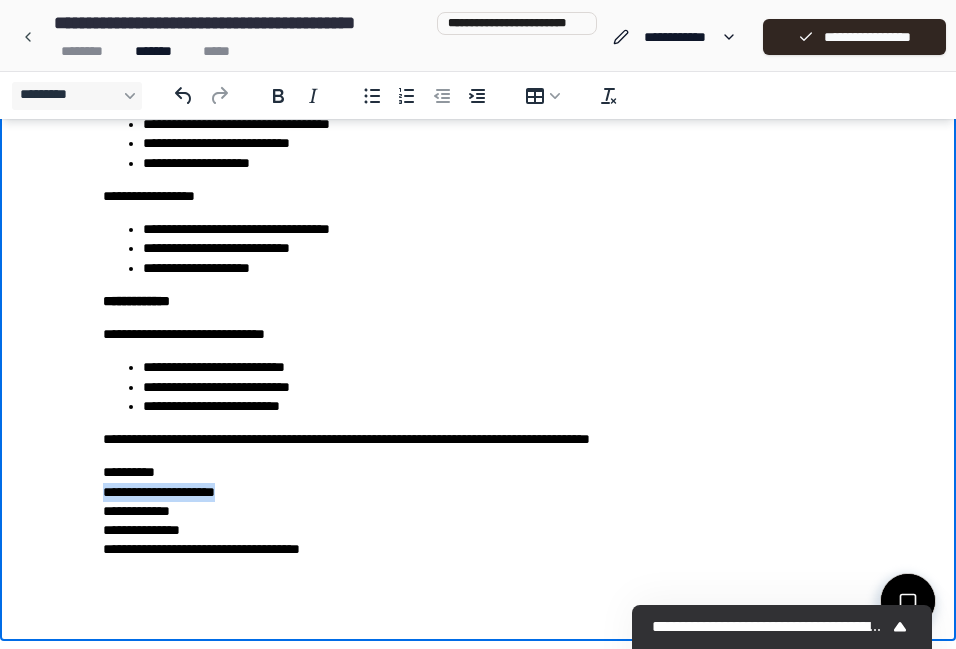 drag, startPoint x: 104, startPoint y: 490, endPoint x: 543, endPoint y: 486, distance: 439.01822 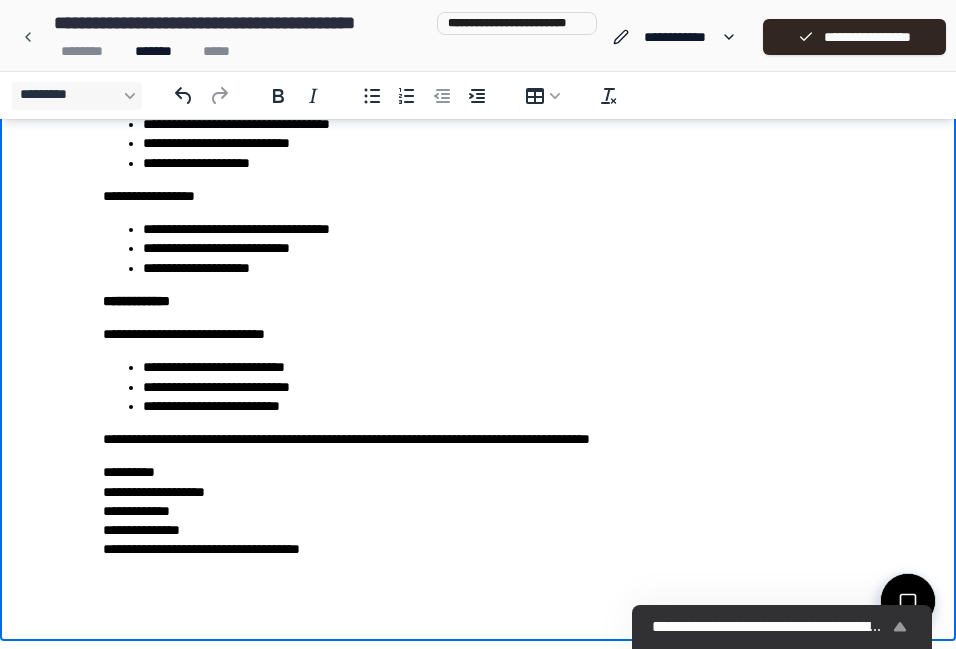 click on "**********" at bounding box center (770, 627) 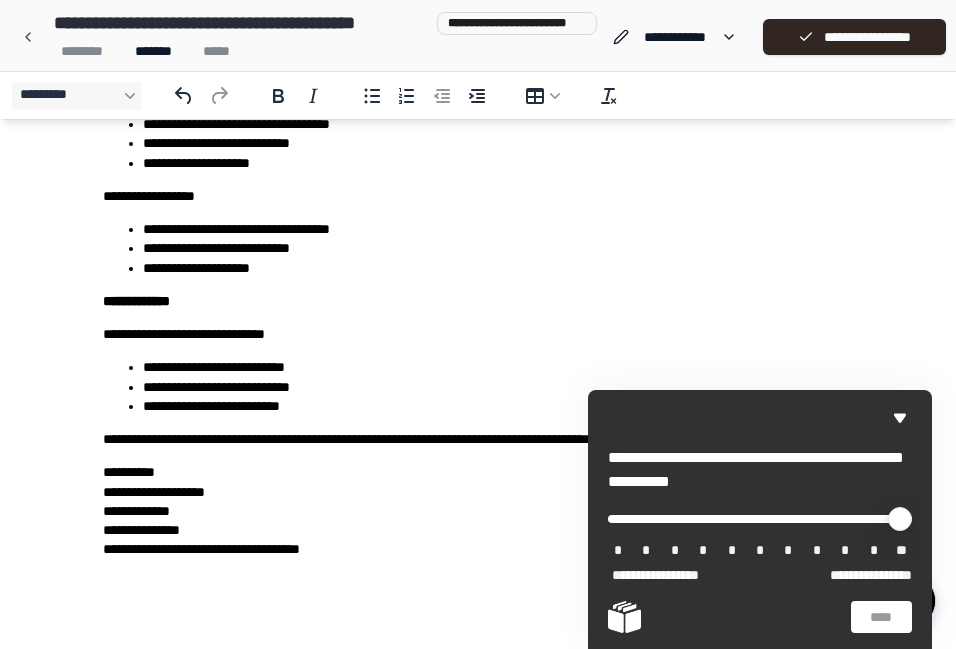 click on "*" at bounding box center [788, 551] 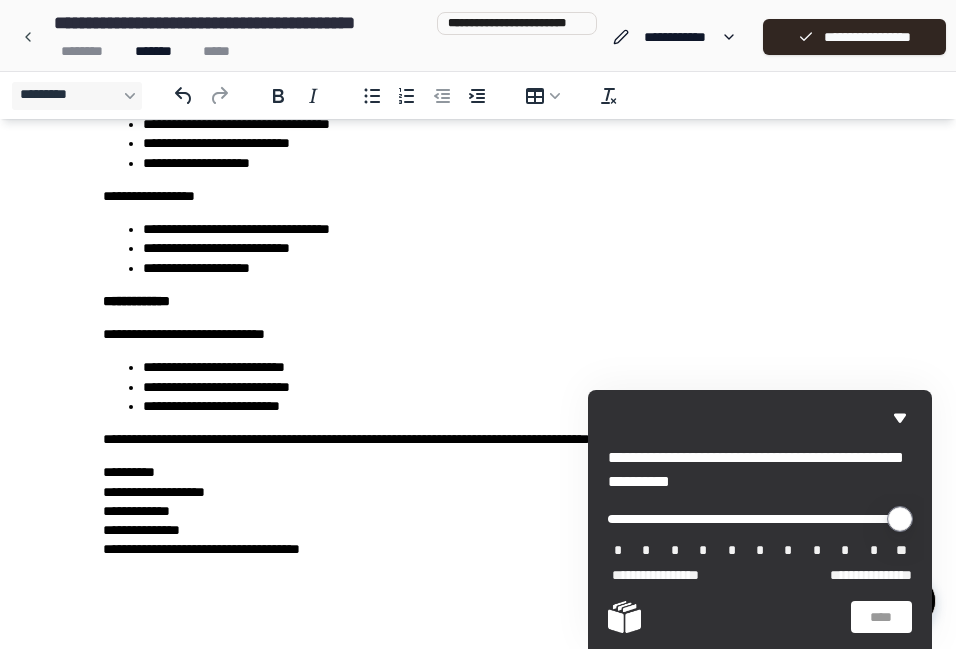 type on "*" 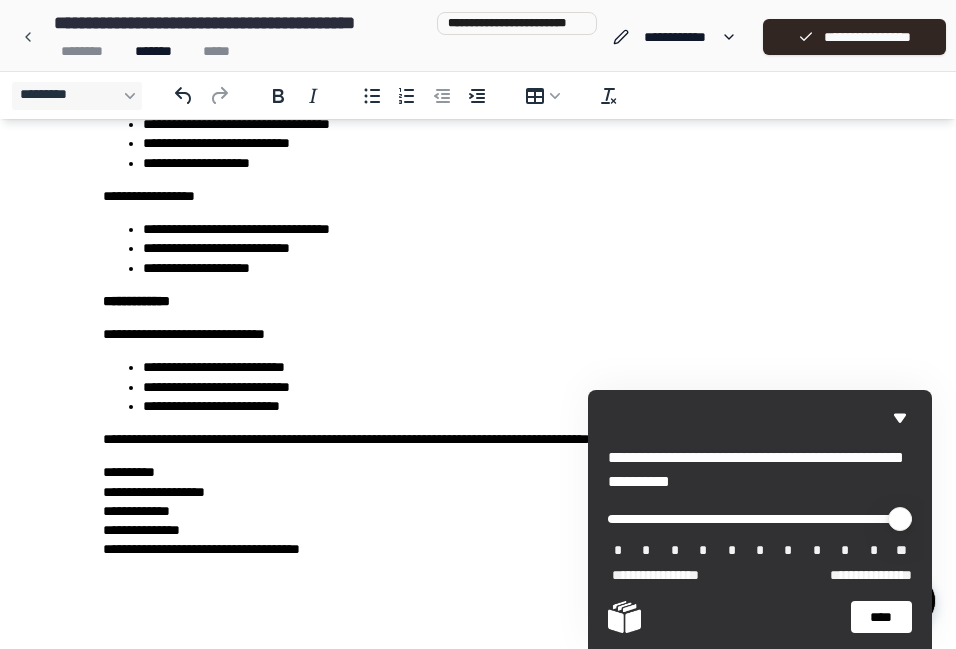 click on "****" at bounding box center (881, 617) 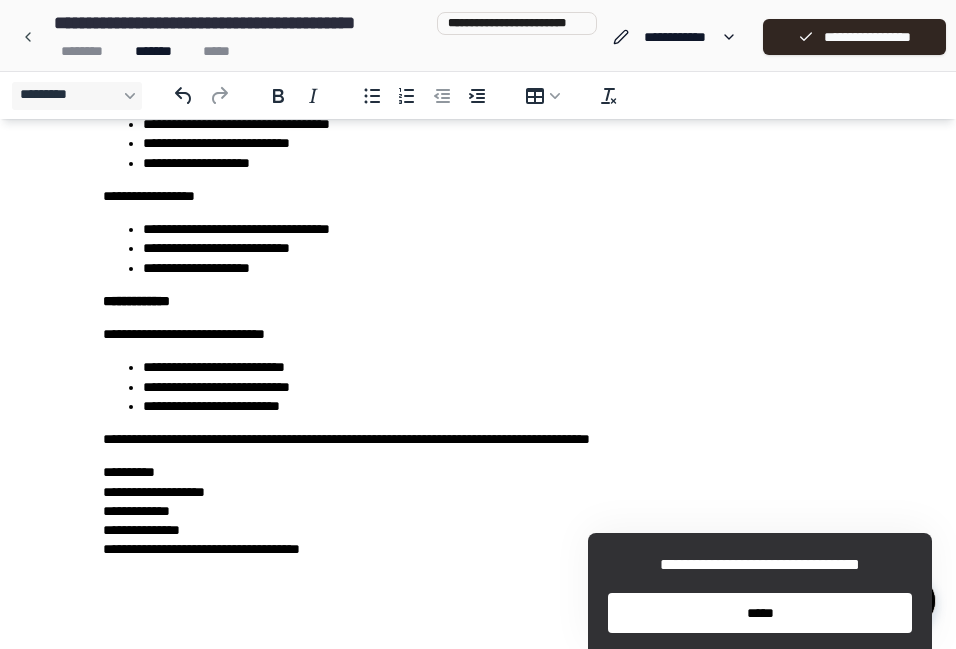 click on "*****" at bounding box center [760, 613] 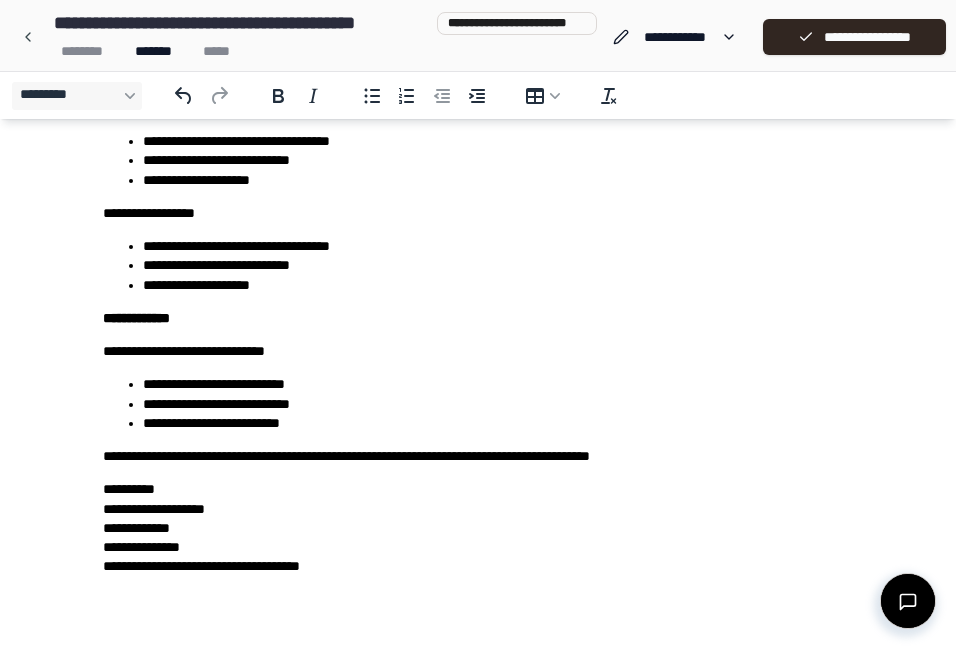 scroll, scrollTop: 438, scrollLeft: 0, axis: vertical 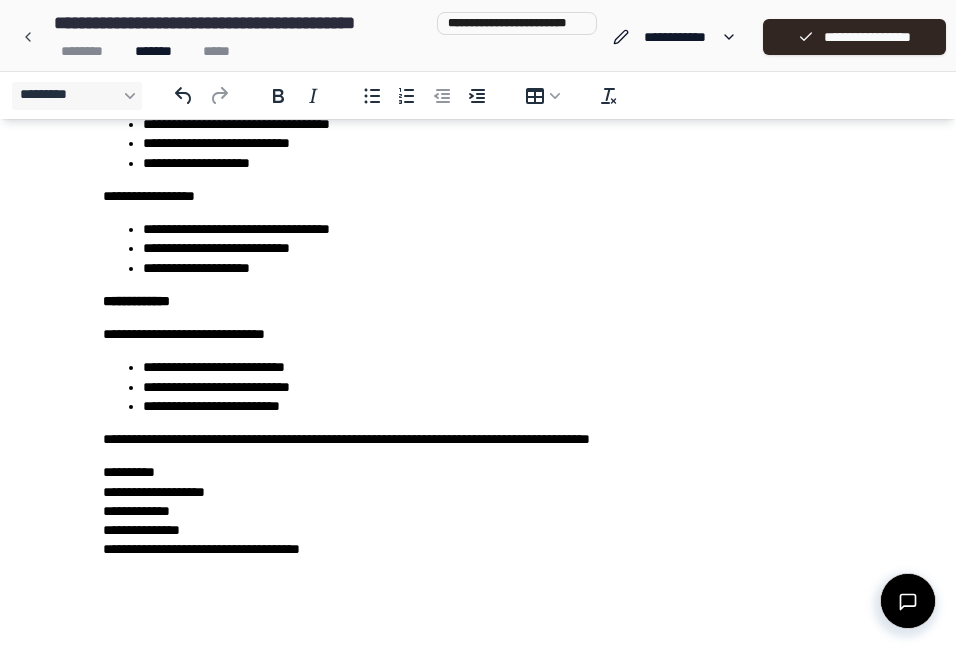 click on "**********" at bounding box center (498, 387) 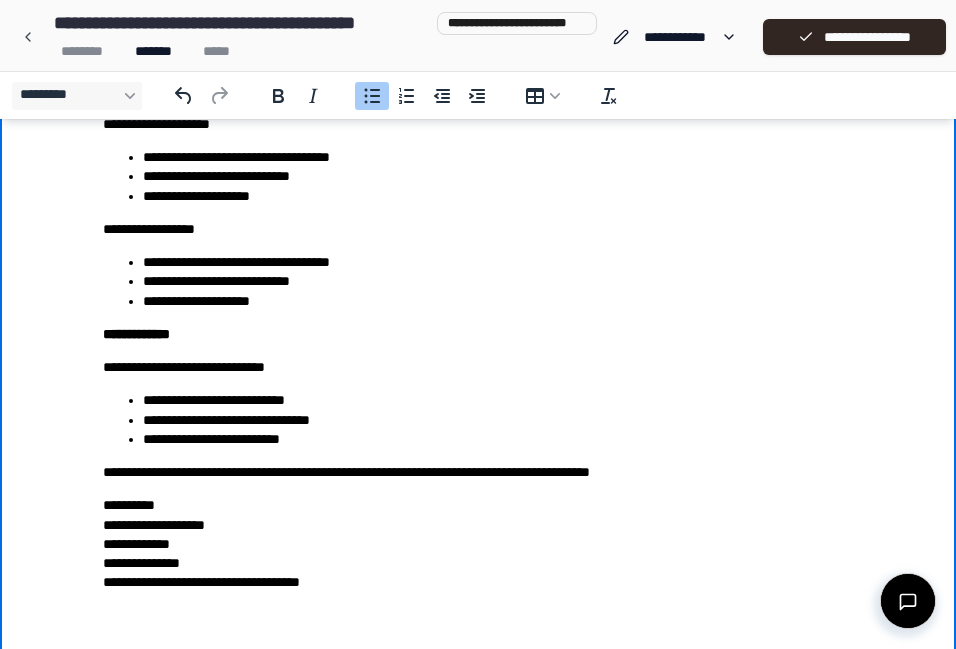 scroll, scrollTop: 438, scrollLeft: 0, axis: vertical 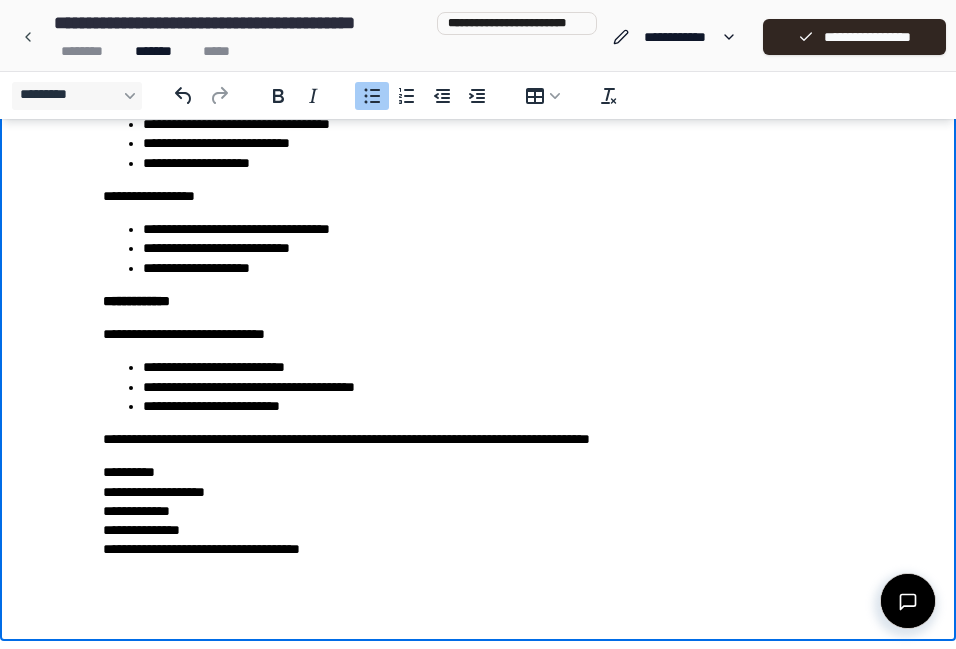 click on "**********" at bounding box center (478, 511) 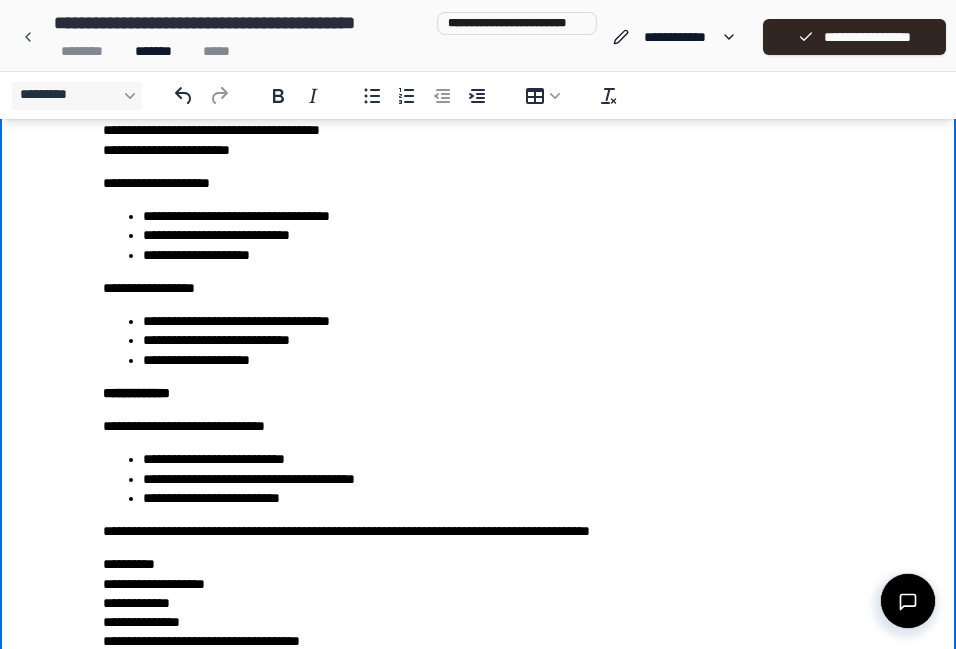 scroll, scrollTop: 438, scrollLeft: 0, axis: vertical 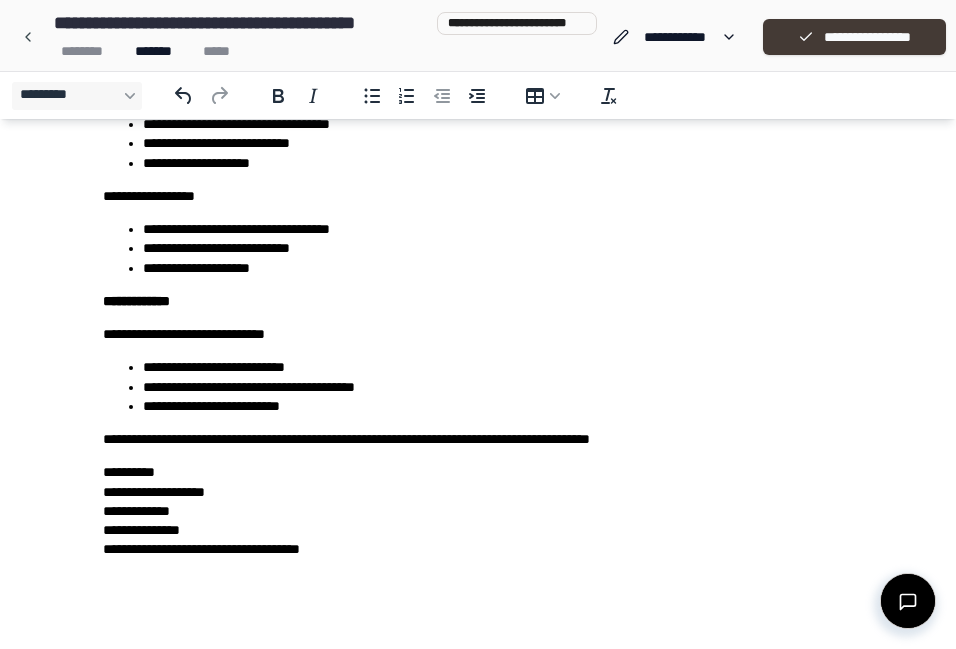 click on "**********" at bounding box center [854, 37] 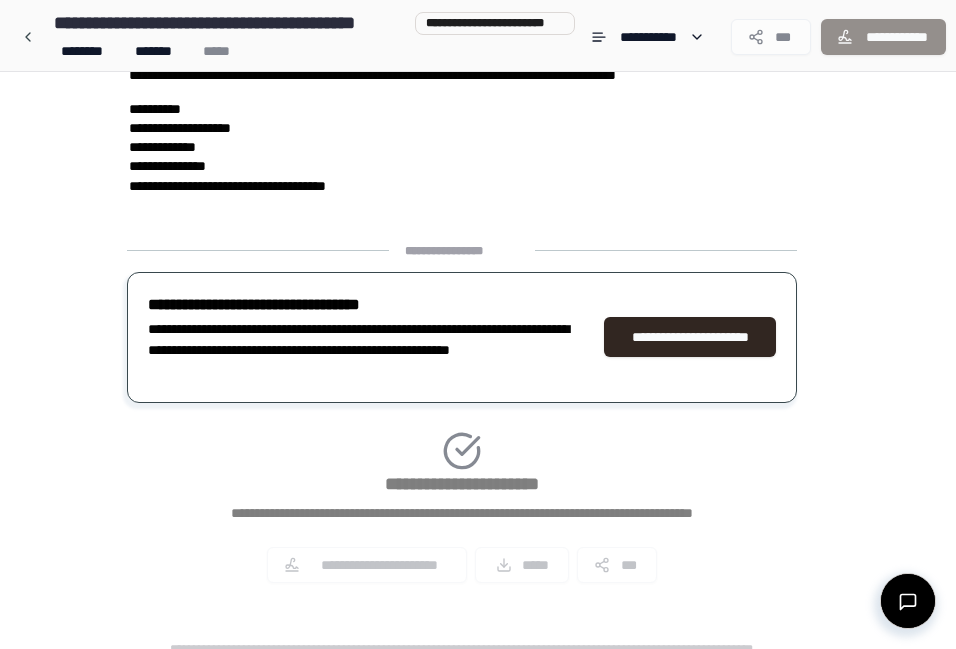 scroll, scrollTop: 751, scrollLeft: 0, axis: vertical 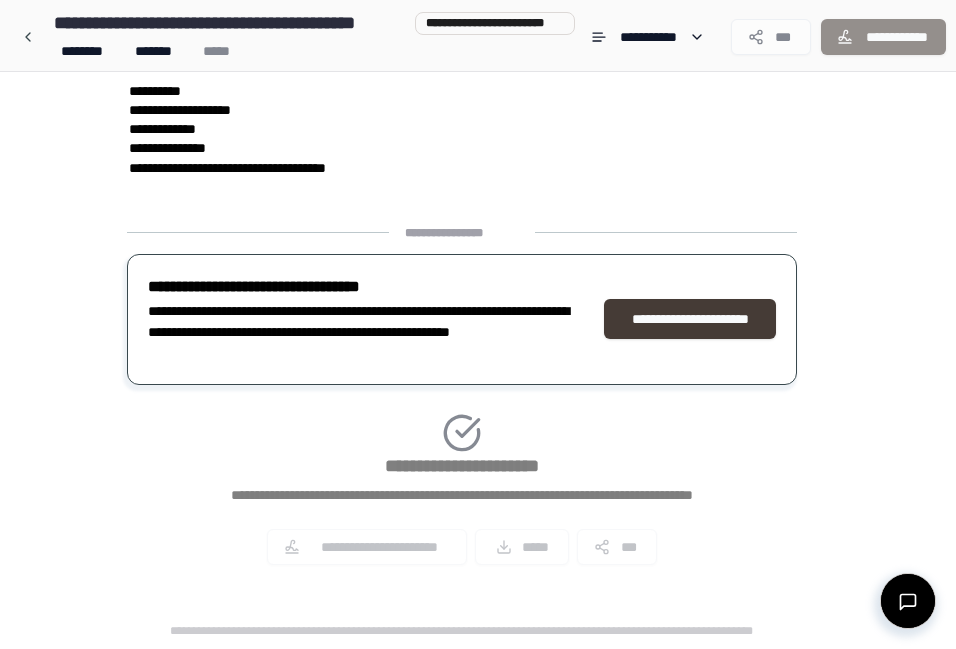 click on "**********" at bounding box center [690, 319] 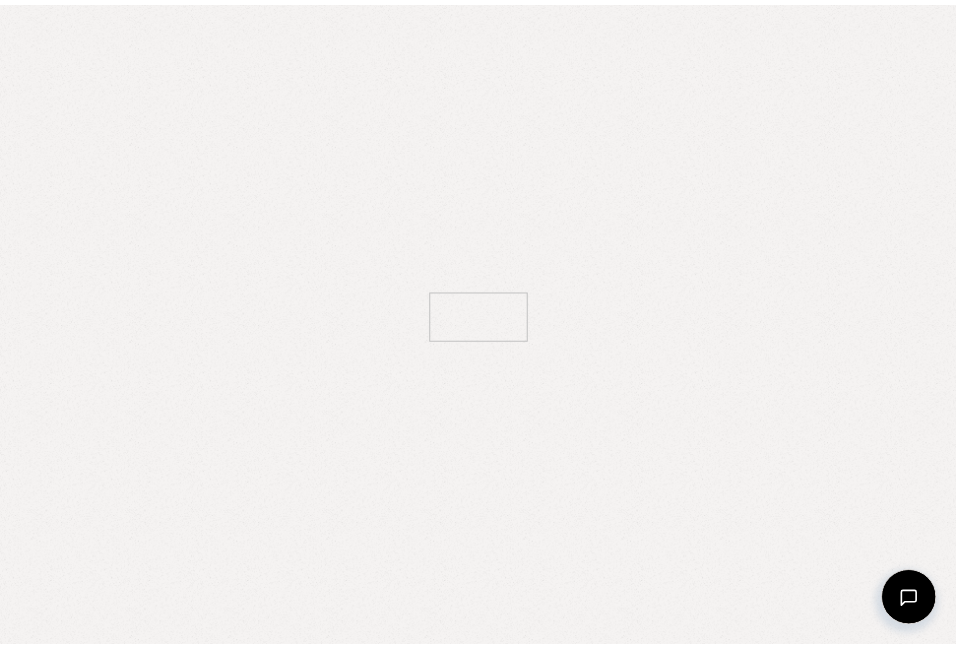 scroll, scrollTop: 0, scrollLeft: 0, axis: both 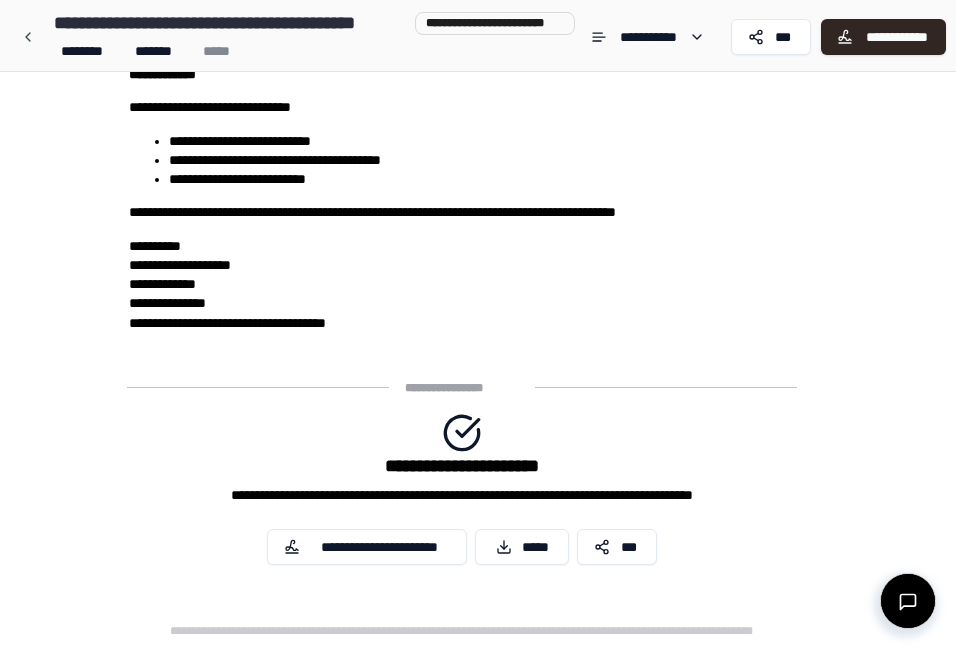 click on "*****" at bounding box center (522, 547) 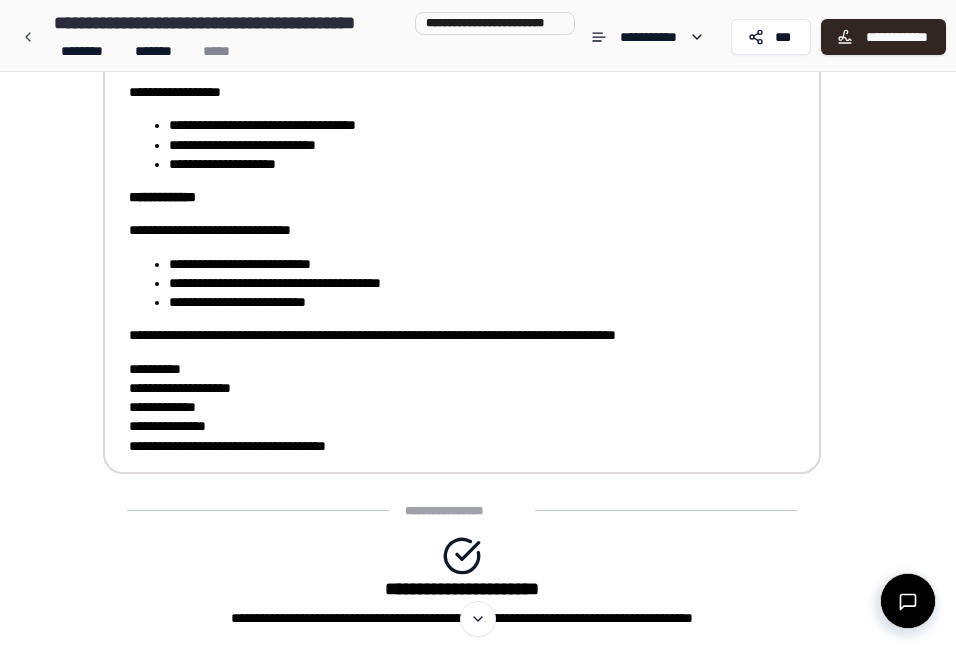 scroll, scrollTop: 596, scrollLeft: 0, axis: vertical 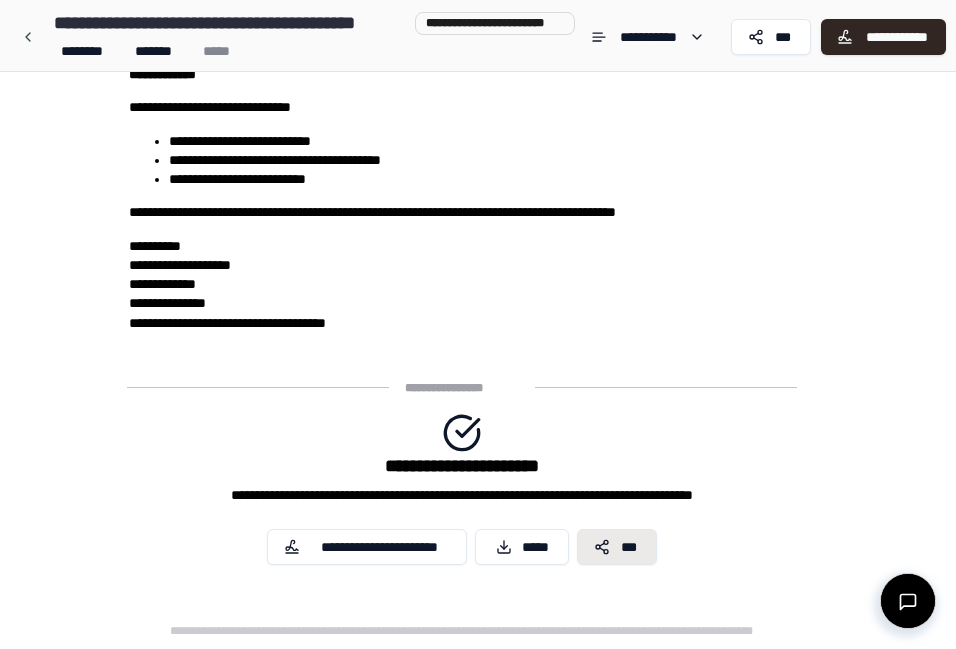 click on "***" at bounding box center [629, 547] 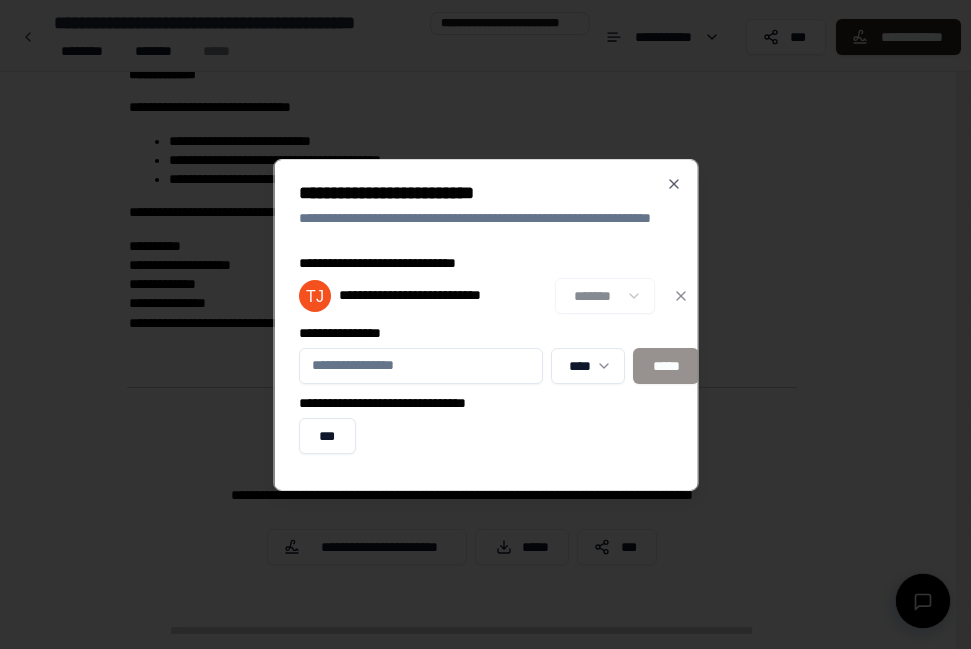 click on "**********" at bounding box center (420, 366) 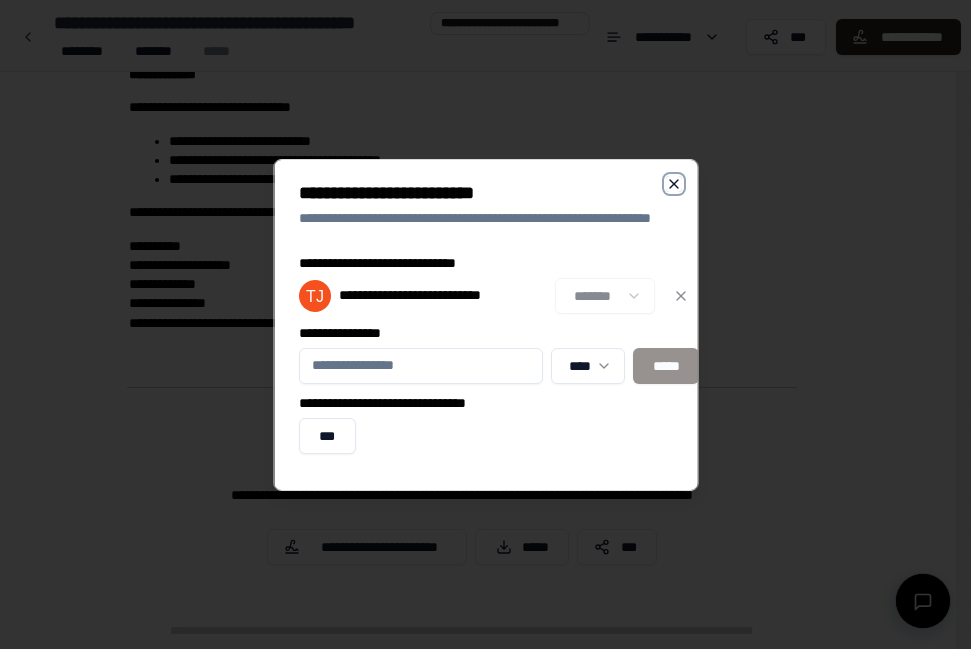 click 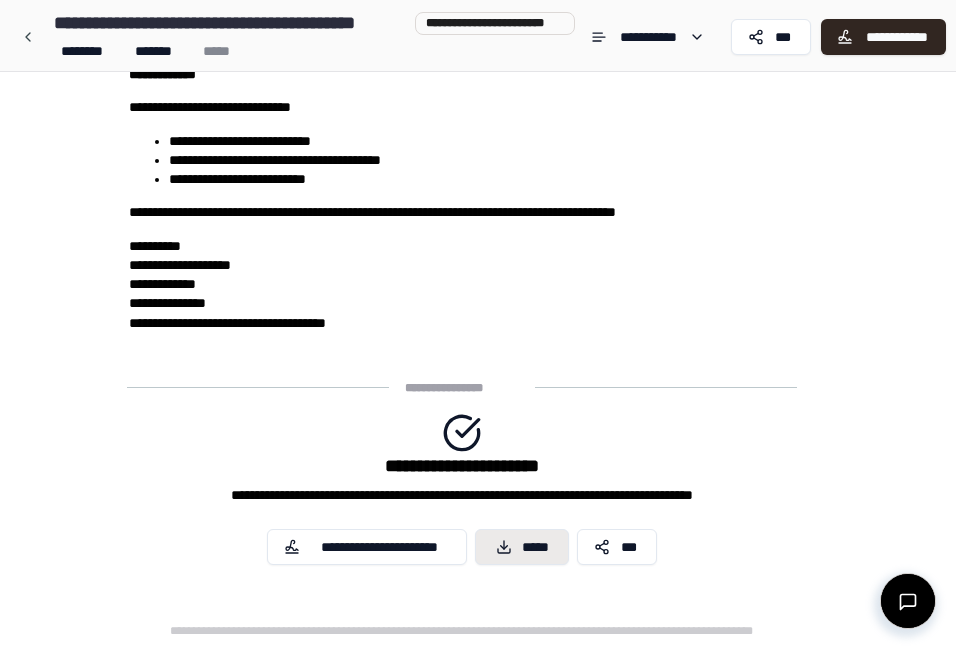 click on "*****" at bounding box center (522, 547) 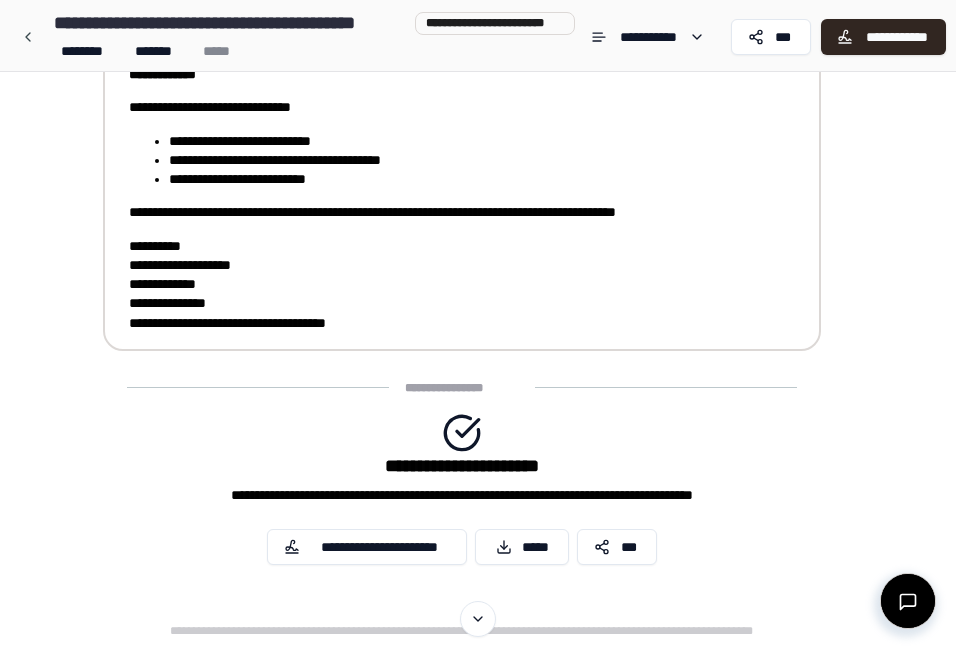 scroll, scrollTop: 0, scrollLeft: 0, axis: both 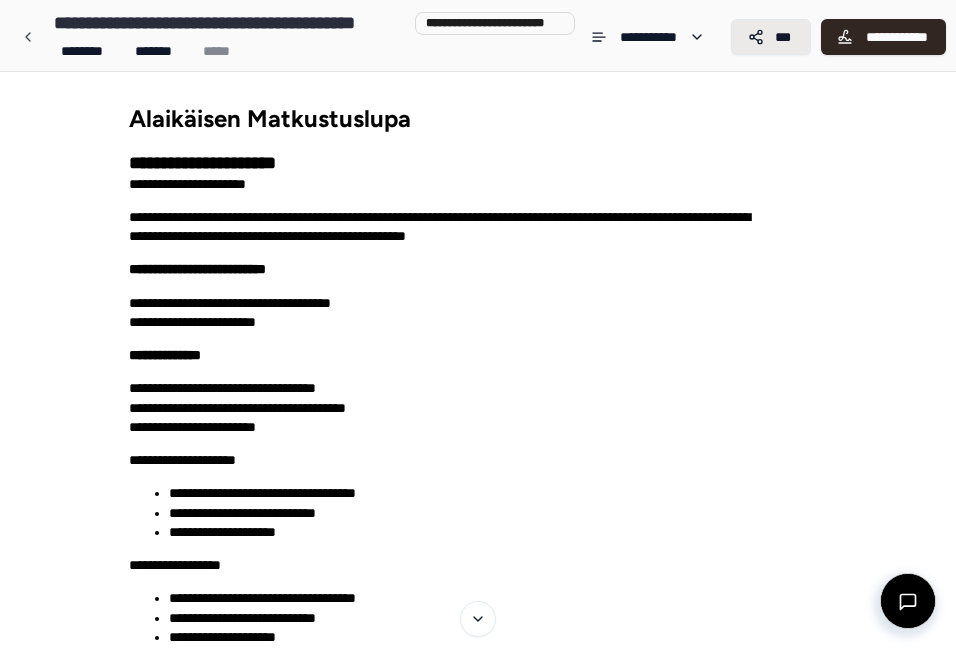 click on "***" at bounding box center (783, 37) 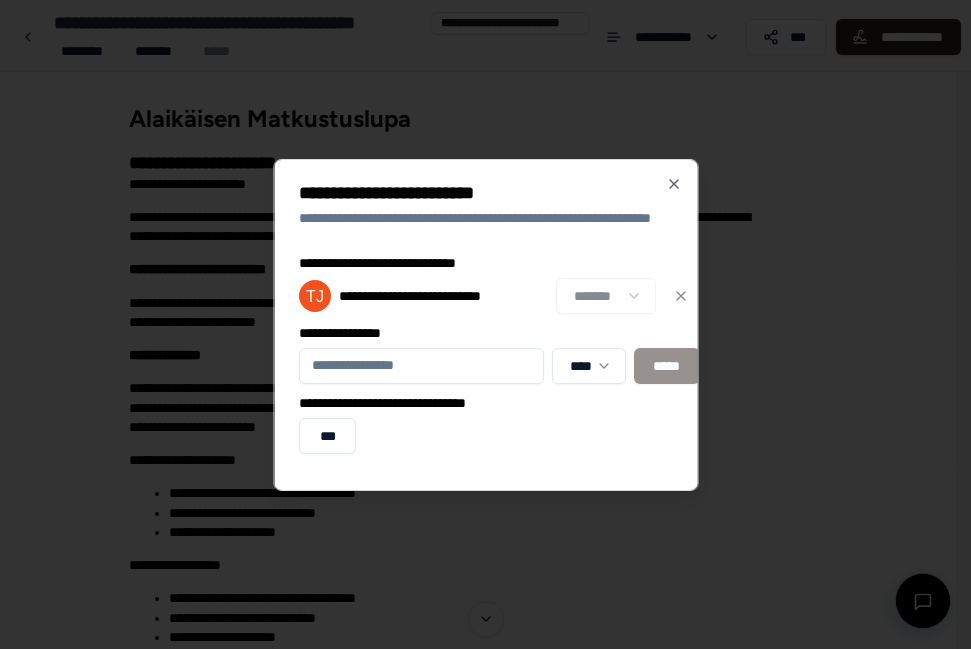click on "**********" at bounding box center (420, 366) 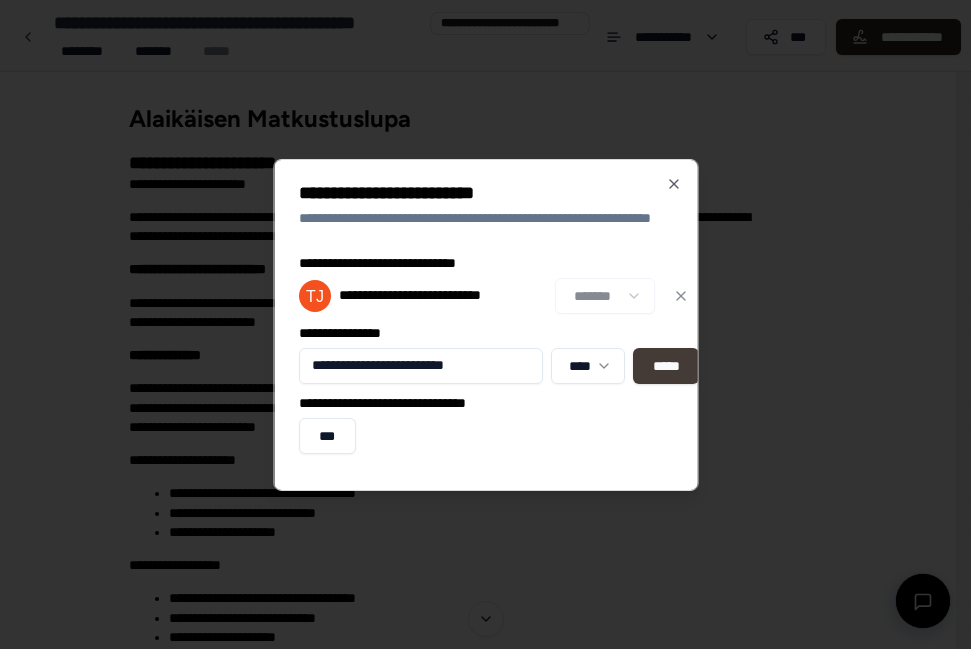 type on "**********" 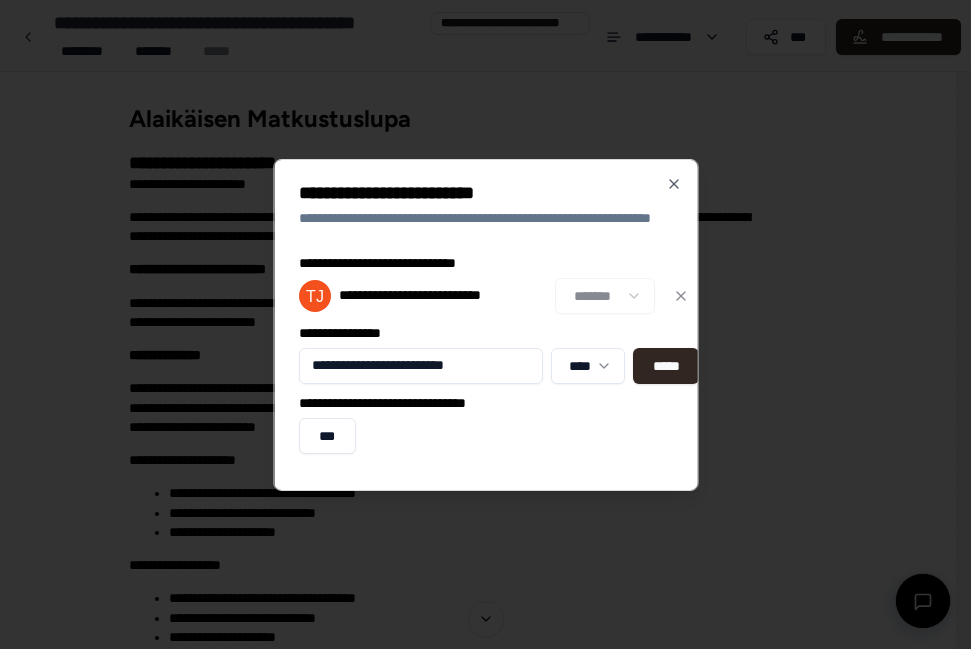 click on "*****" at bounding box center (666, 366) 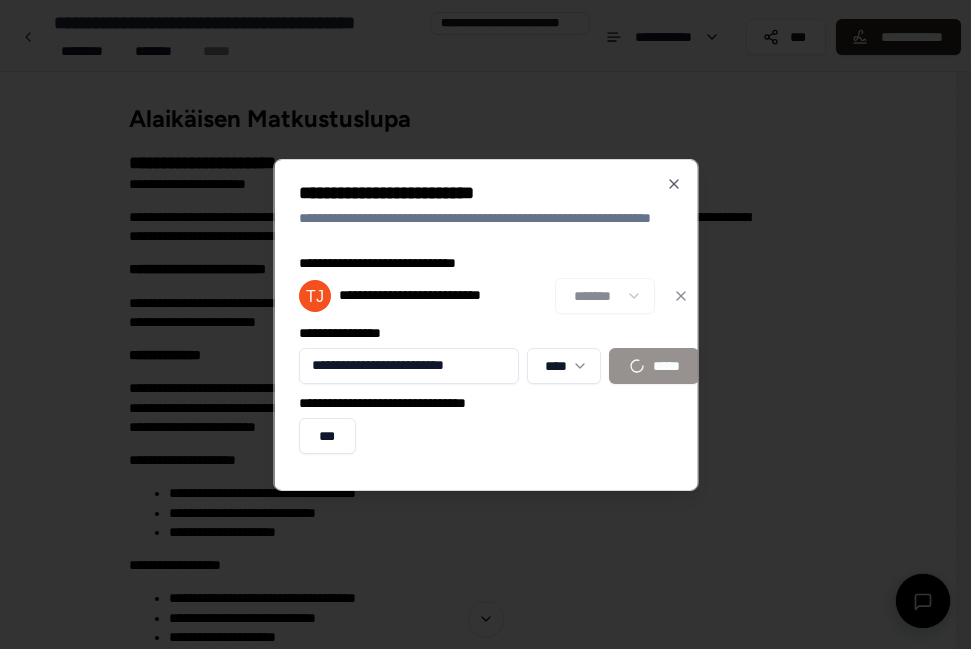 type 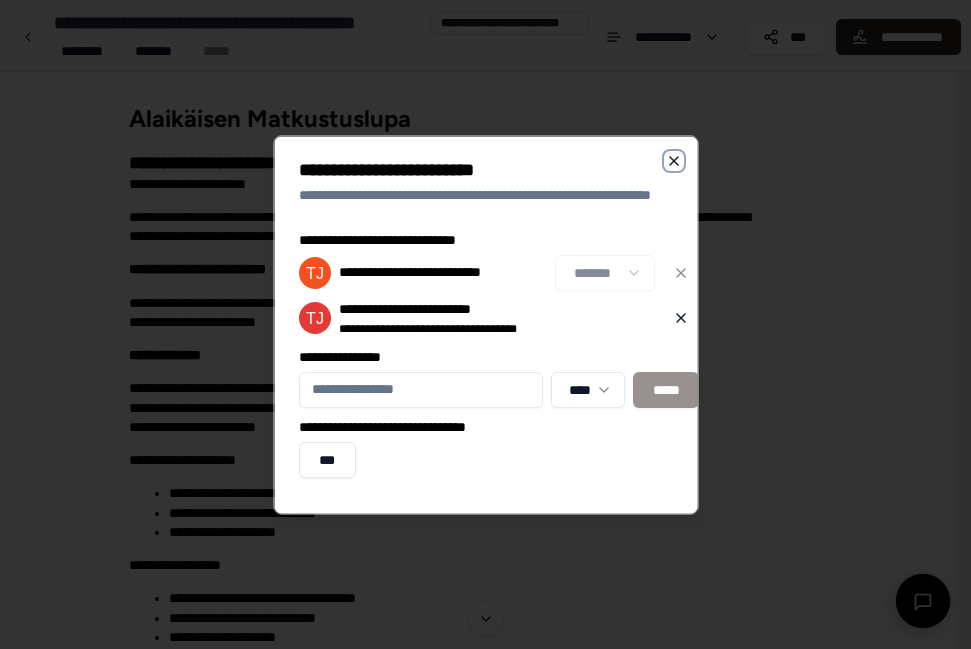 click 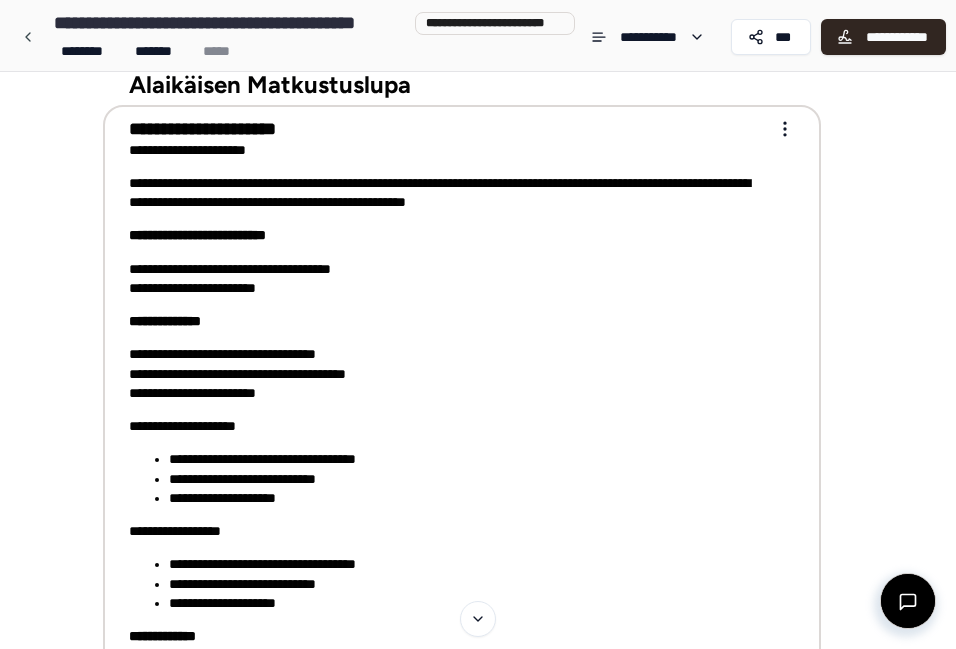 scroll, scrollTop: 0, scrollLeft: 0, axis: both 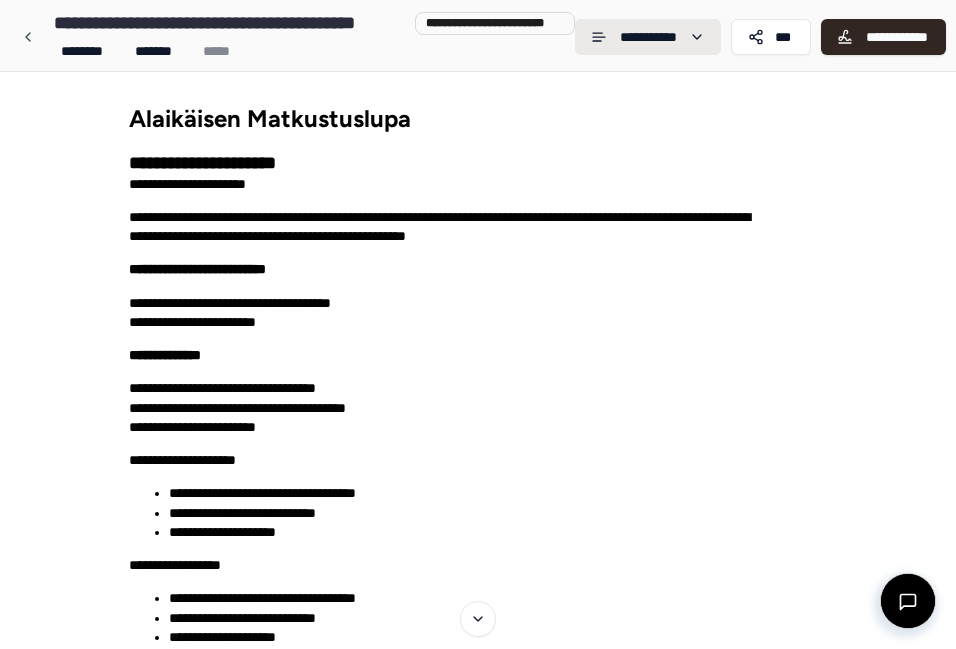click on "**********" at bounding box center [478, 622] 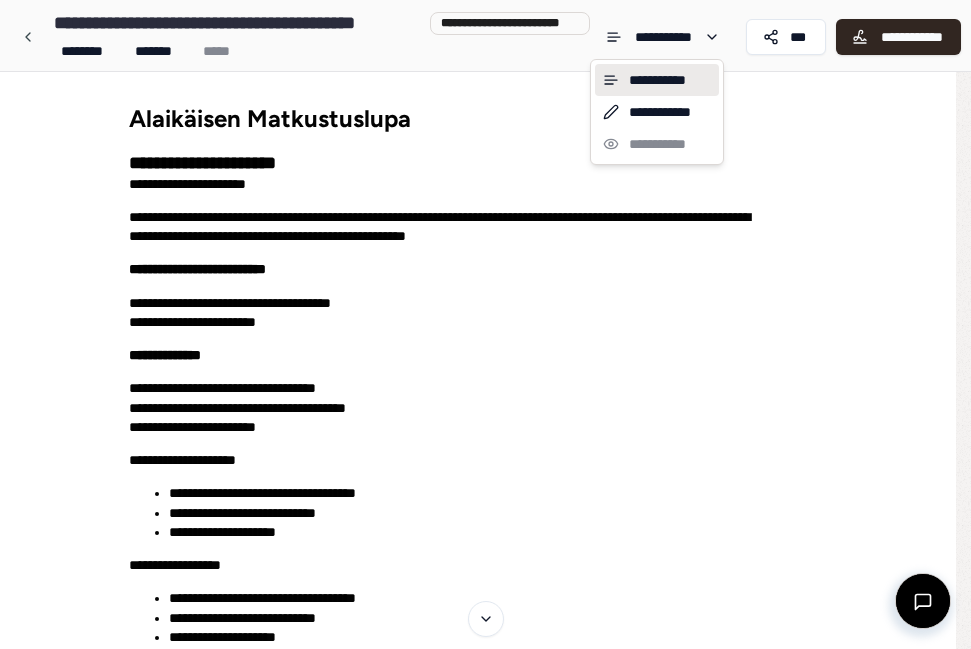 click on "**********" at bounding box center [485, 622] 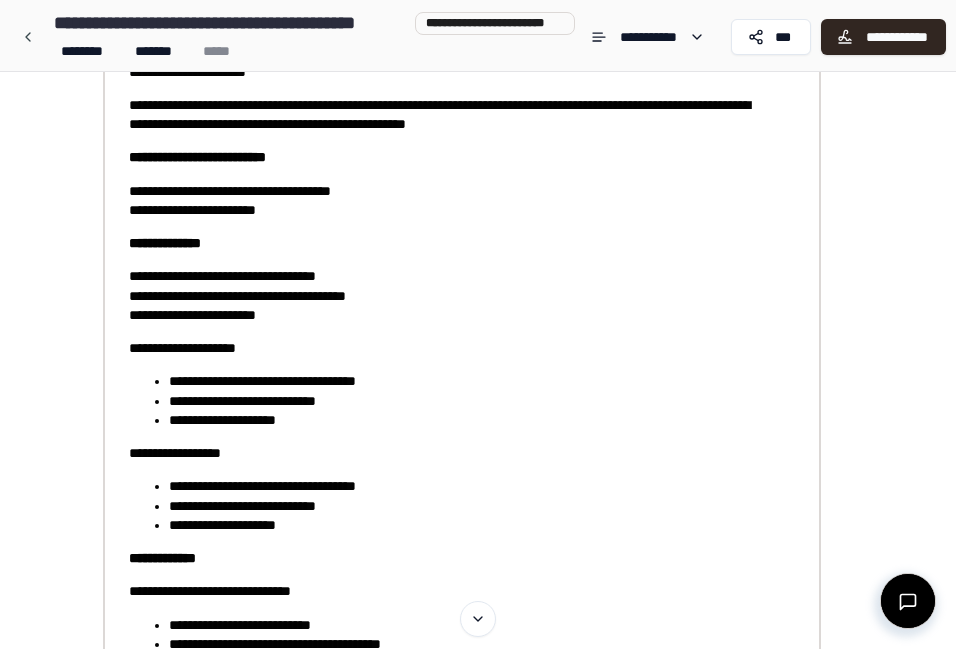 scroll, scrollTop: 0, scrollLeft: 0, axis: both 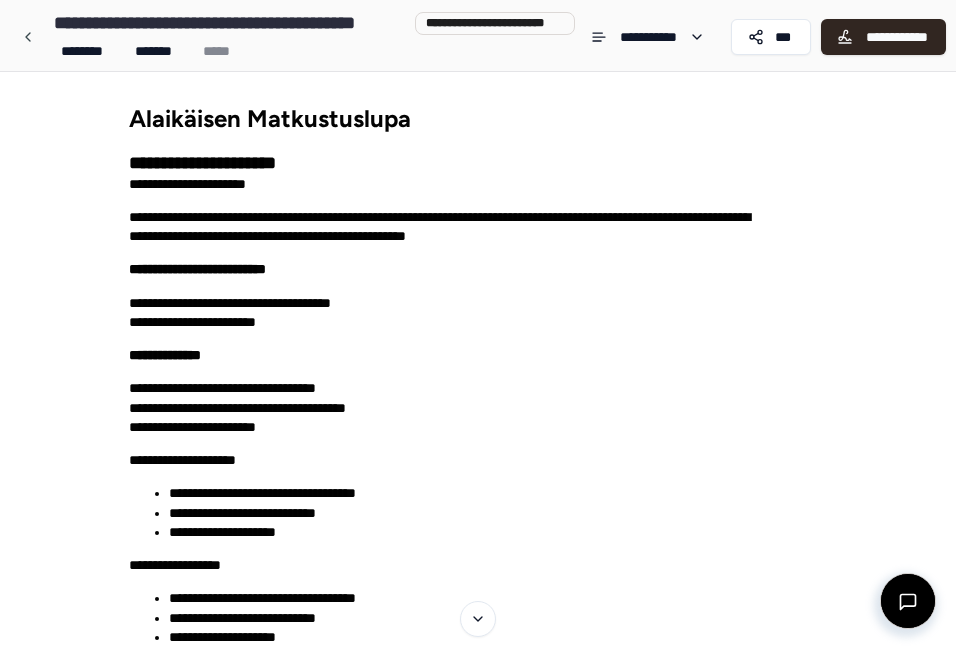 click on "******** ******* *****" at bounding box center [310, 51] 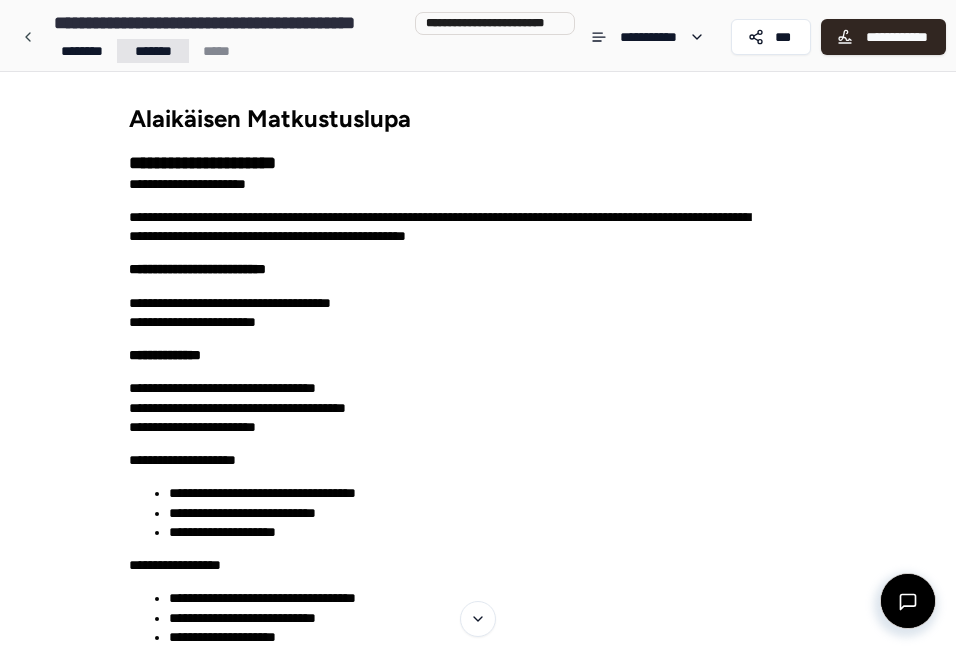 click on "**********" at bounding box center (478, 622) 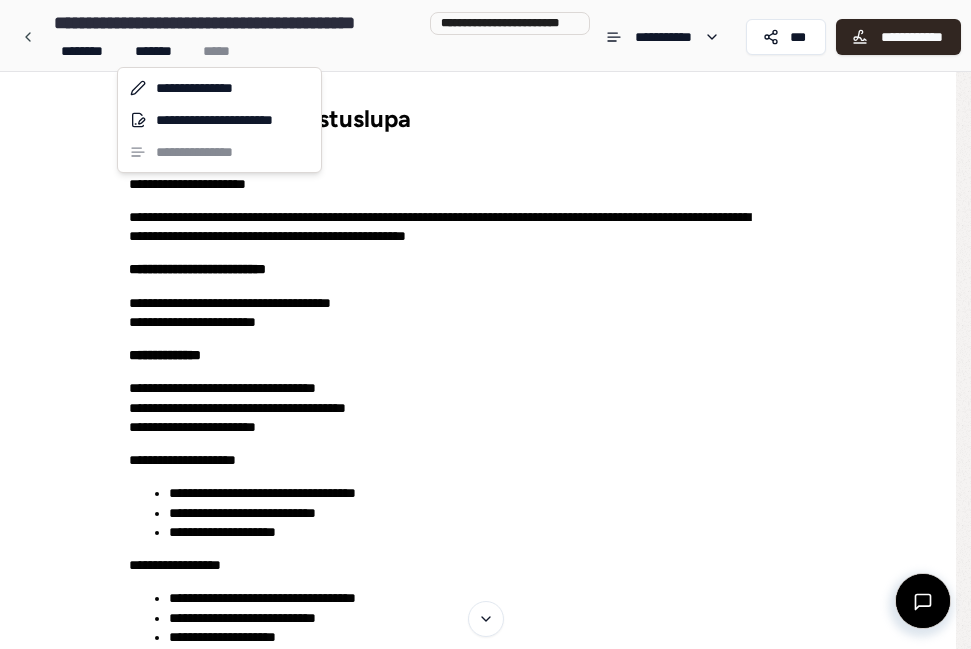 click on "**********" at bounding box center (485, 622) 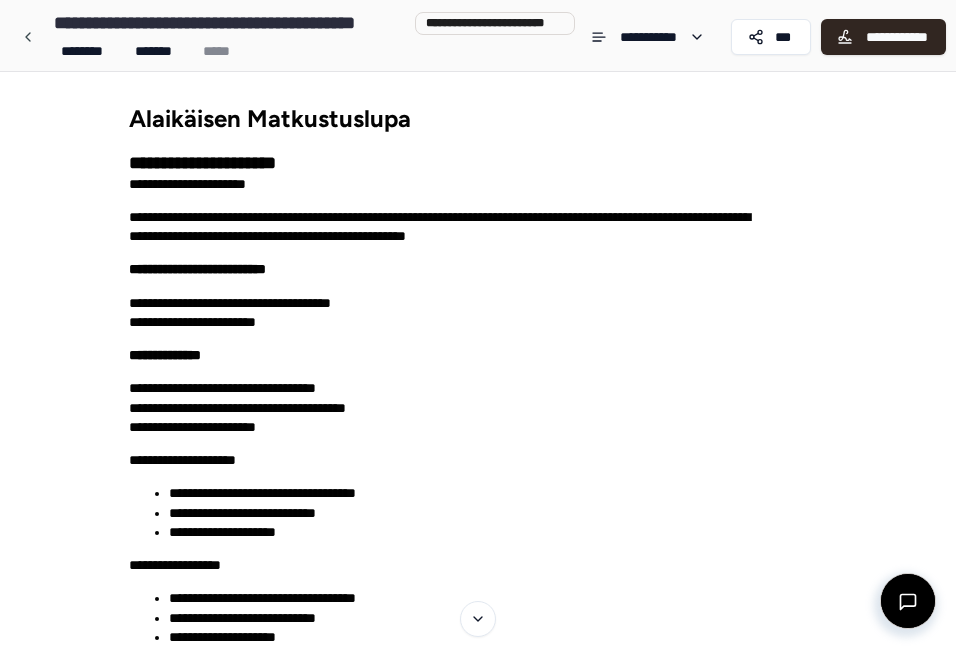 click at bounding box center (908, 601) 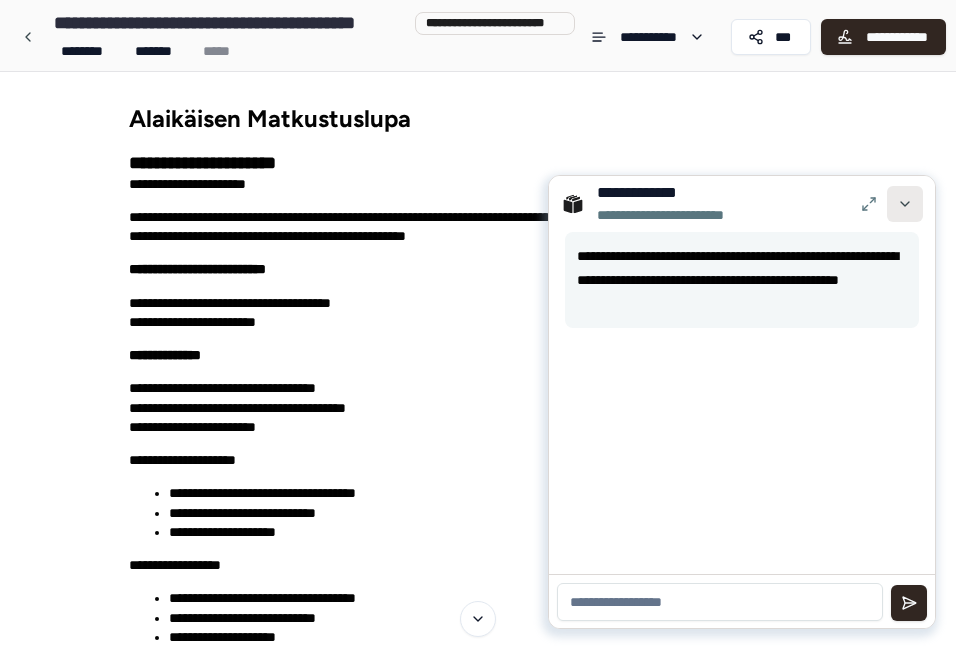 click at bounding box center [905, 204] 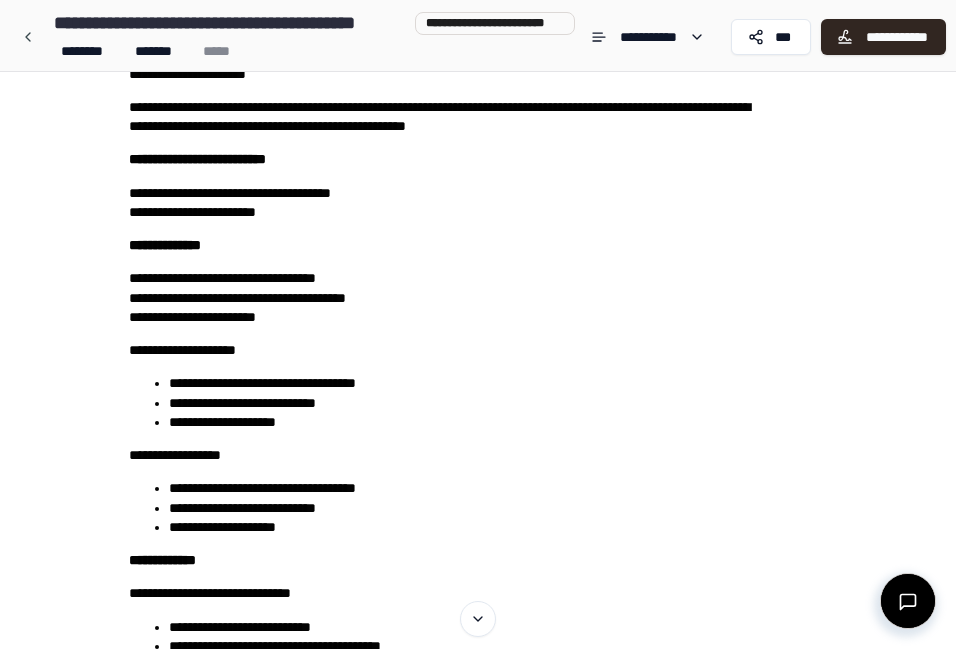 scroll, scrollTop: 0, scrollLeft: 0, axis: both 